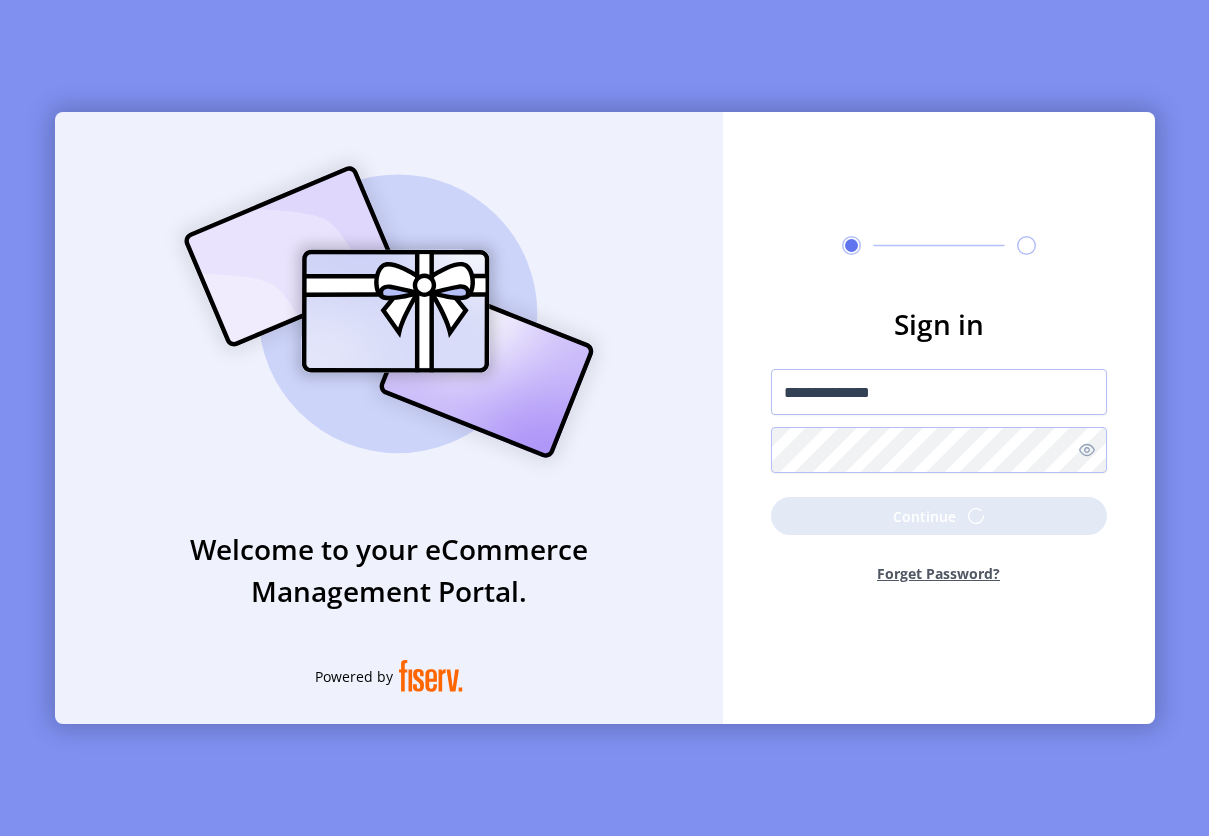 scroll, scrollTop: 0, scrollLeft: 0, axis: both 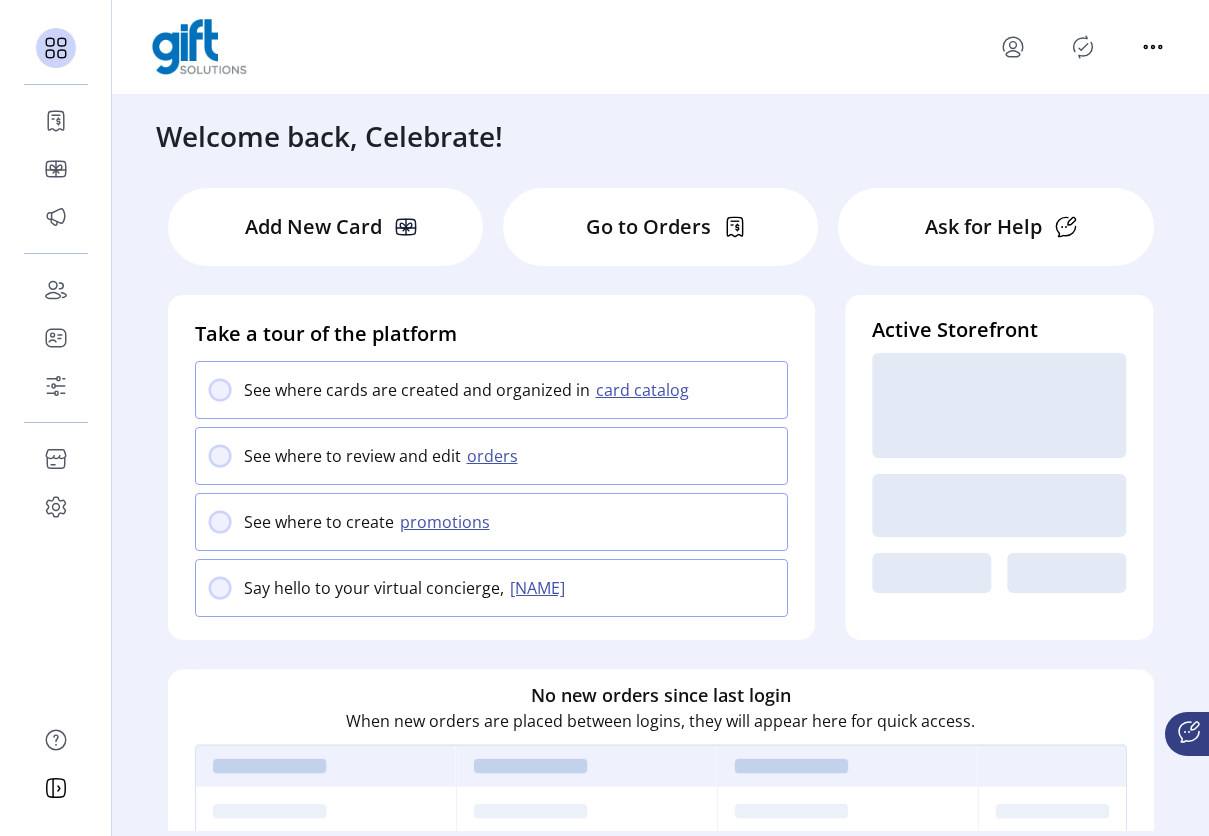 click on "[WELCOME] [NAME]" at bounding box center [604, 415] 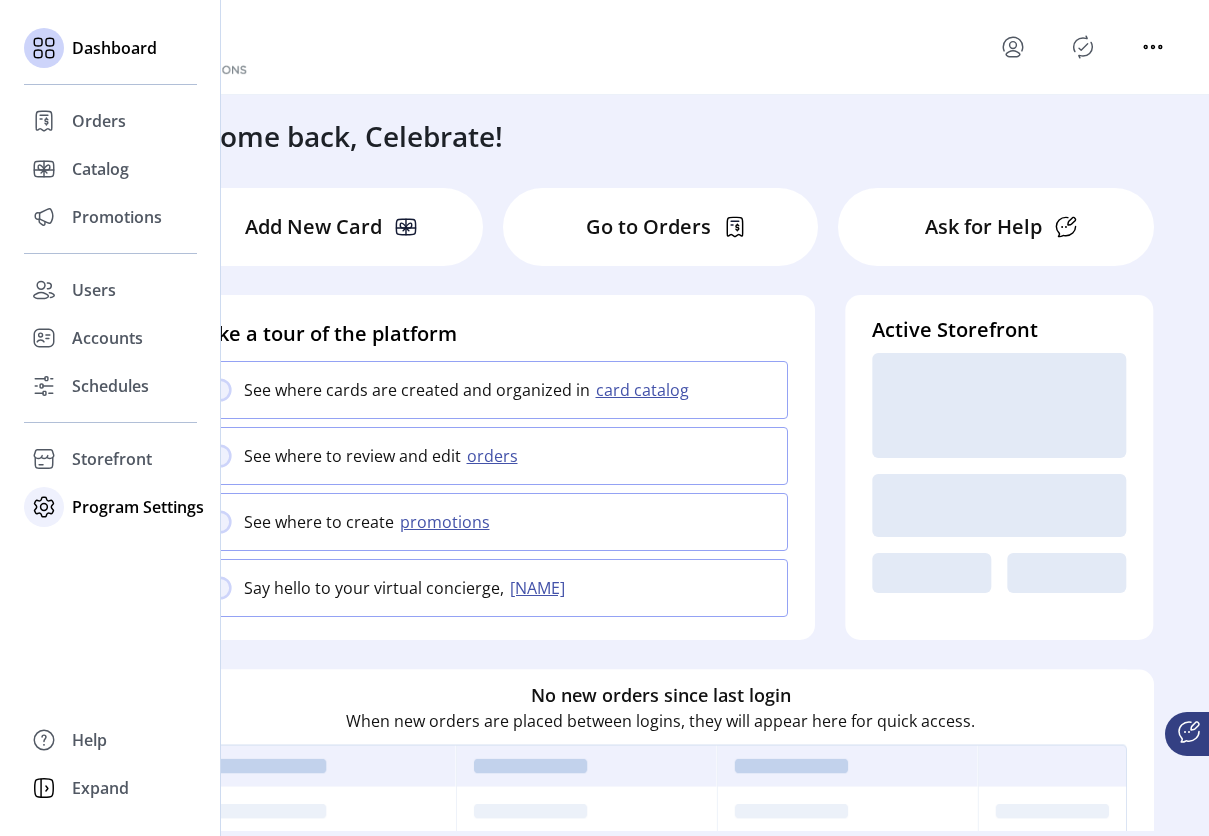 click on "Program Settings" 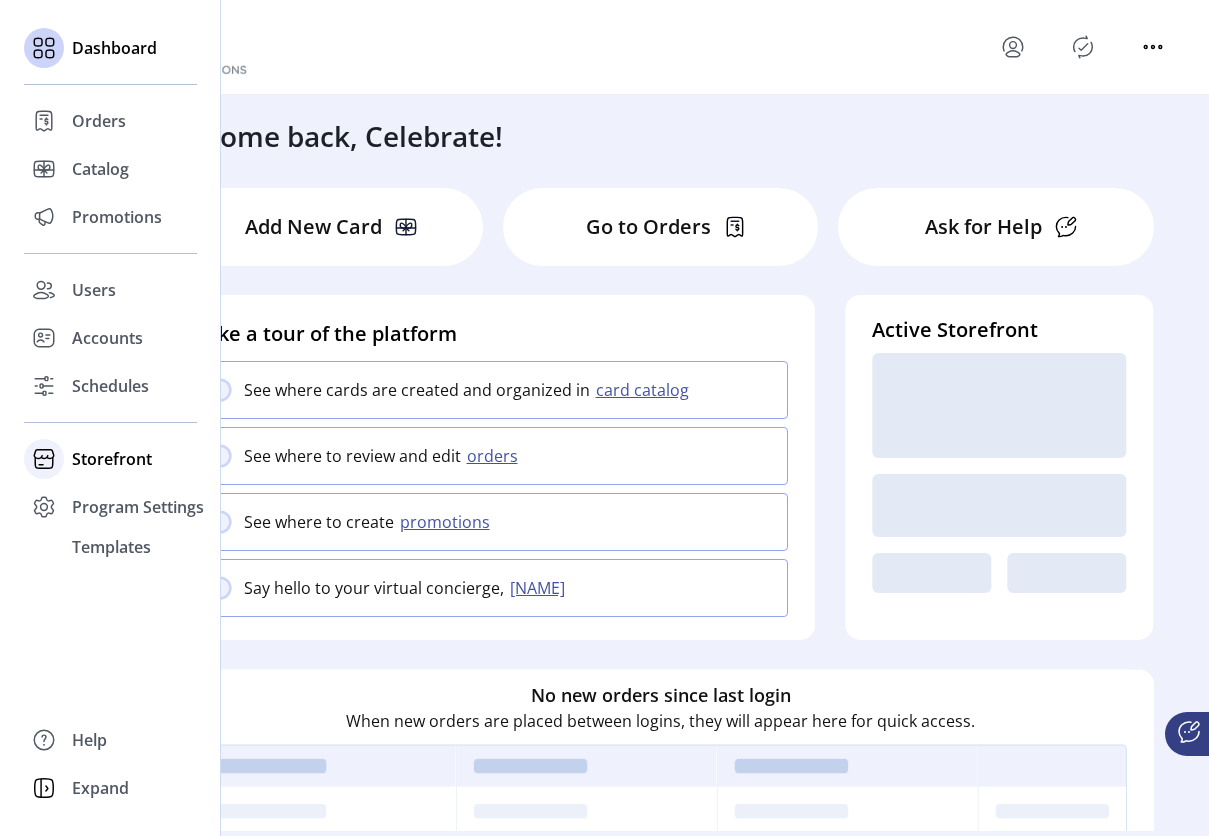 click on "Storefront" 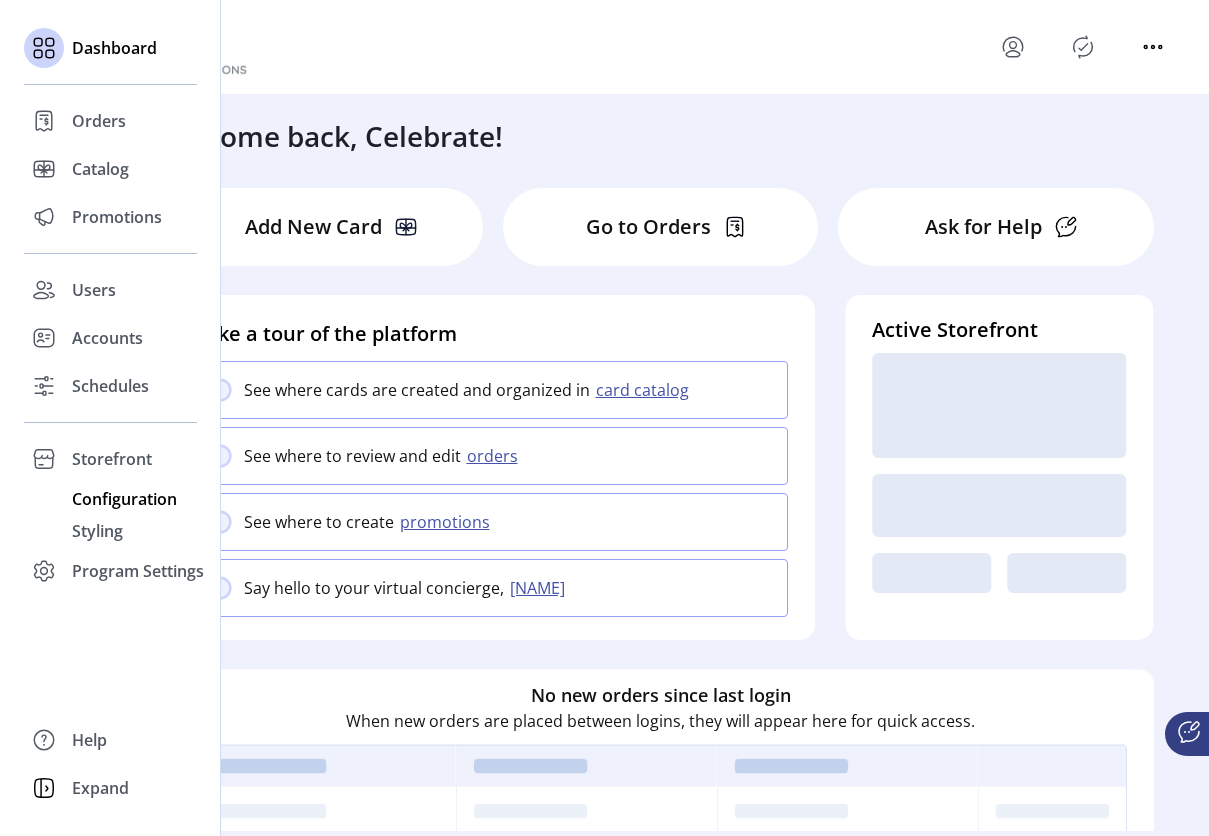 click on "Configuration" 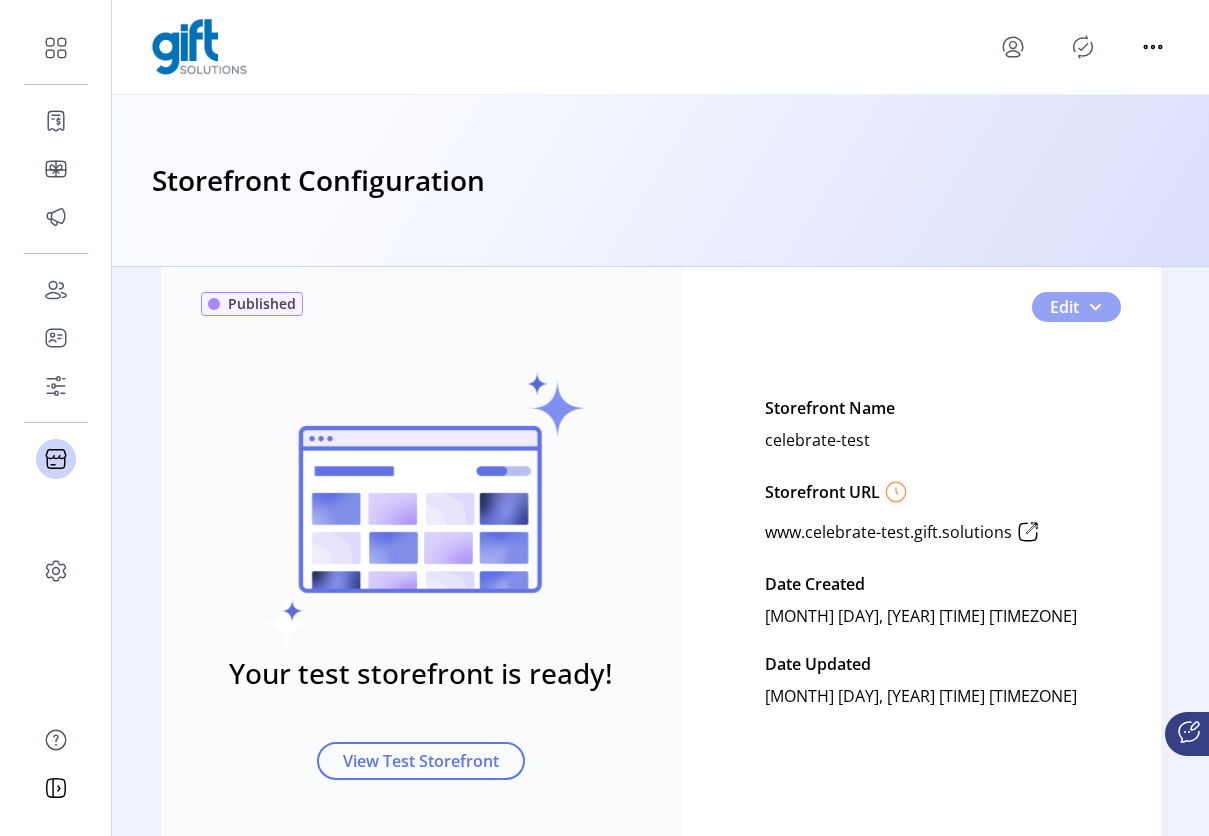 click 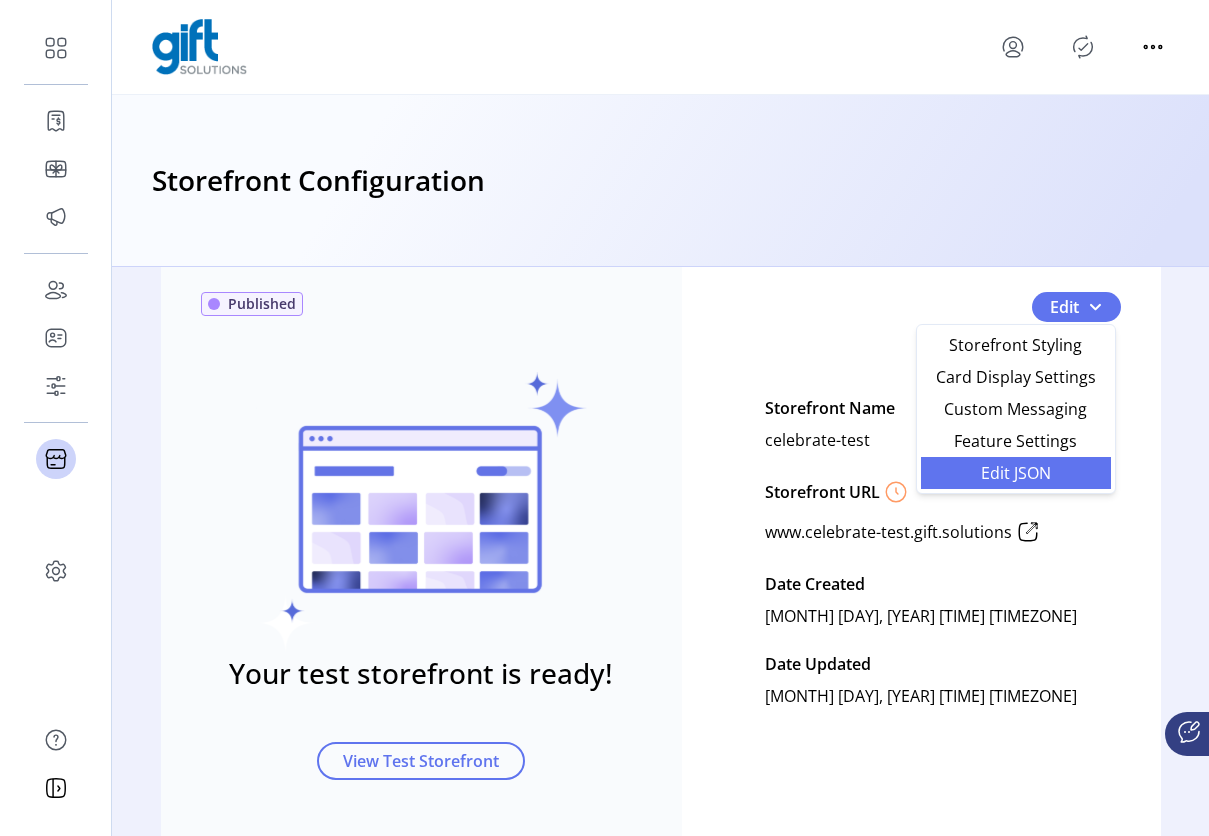 click on "Edit JSON" at bounding box center [1016, 473] 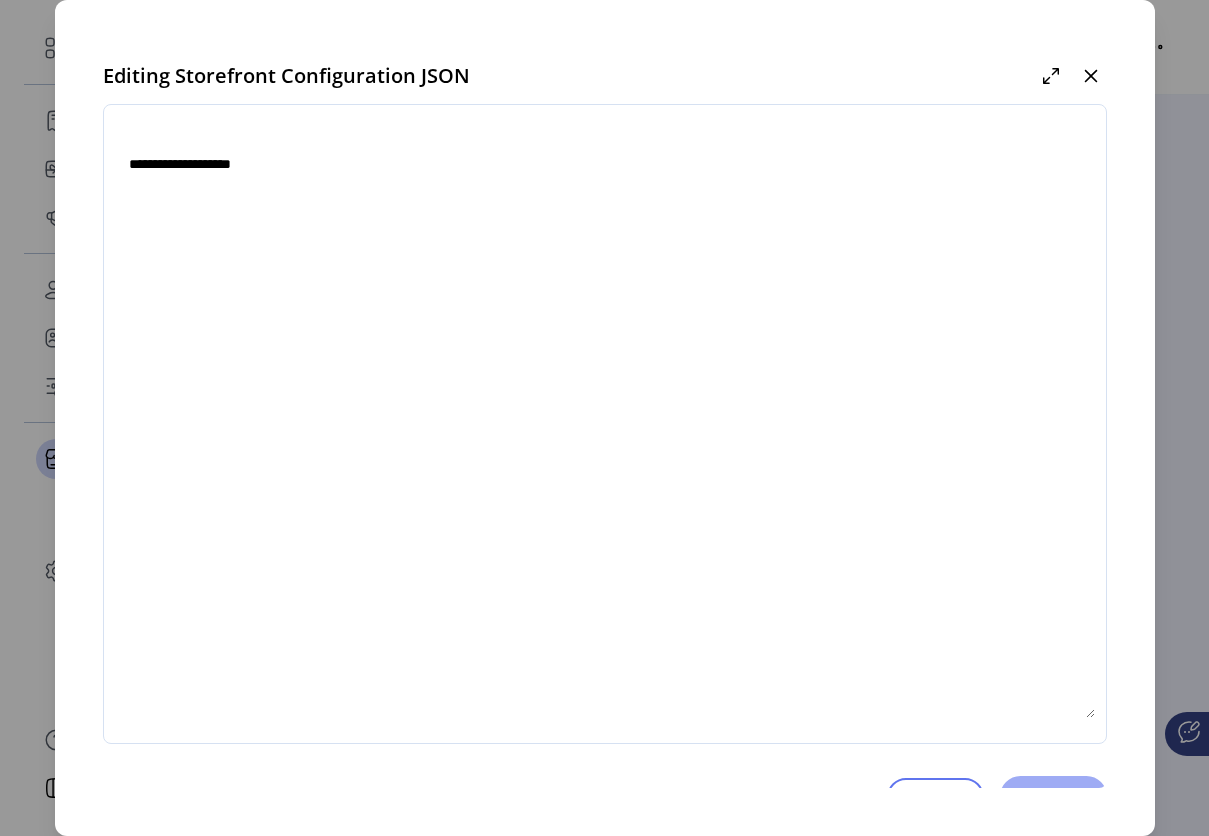 type on "**********" 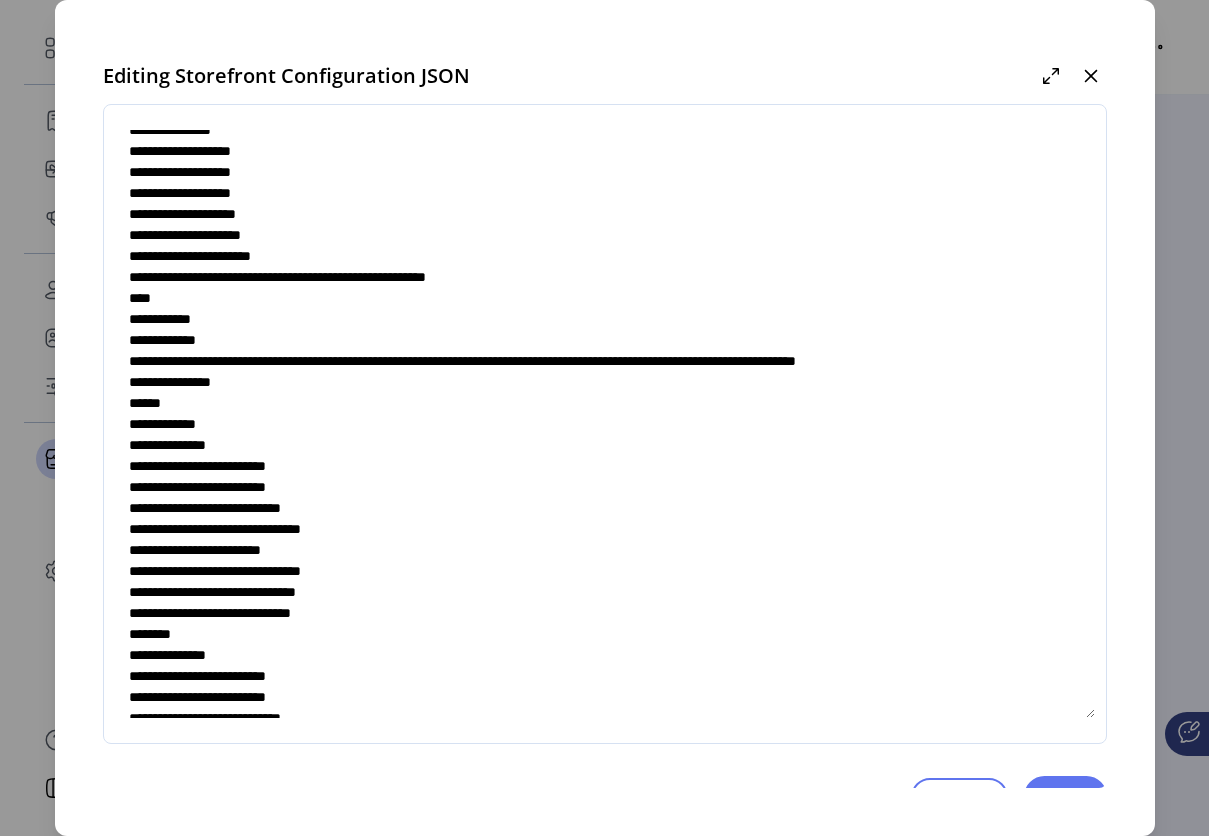 scroll, scrollTop: 0, scrollLeft: 0, axis: both 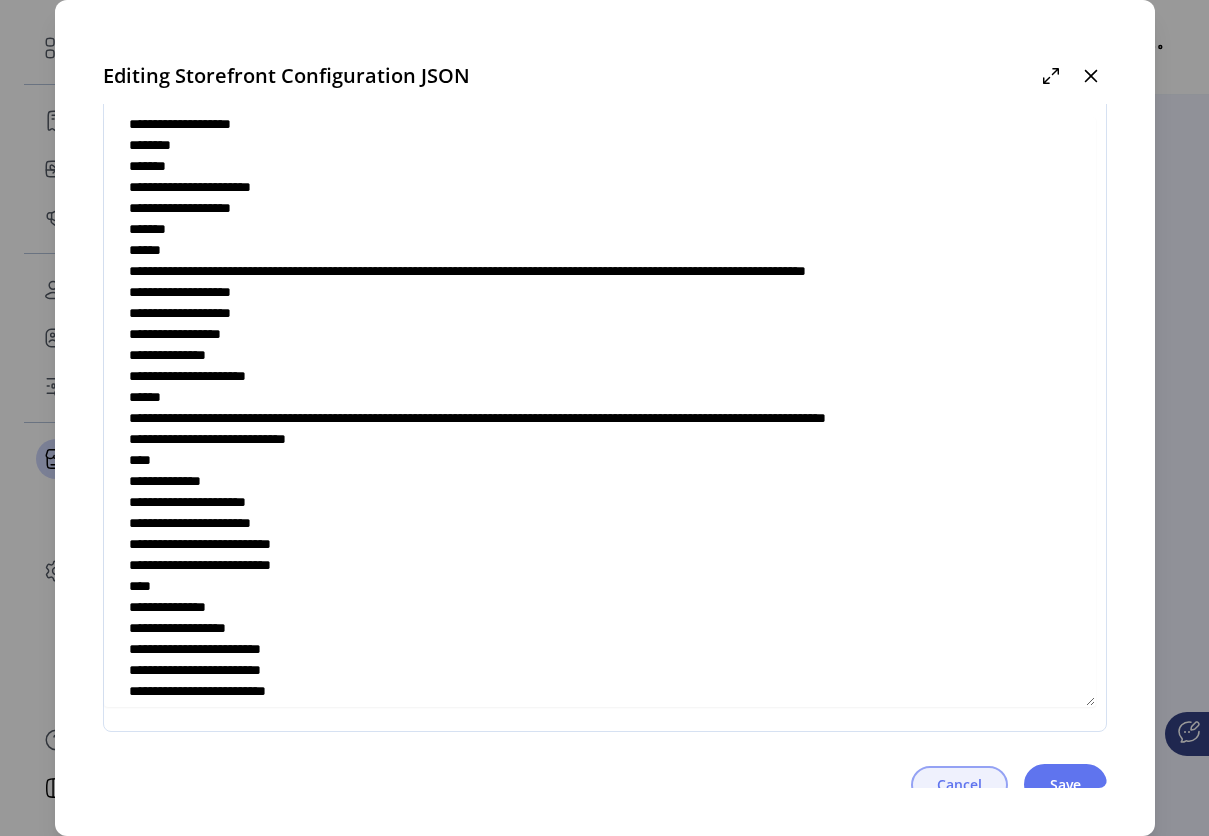 click on "Cancel" 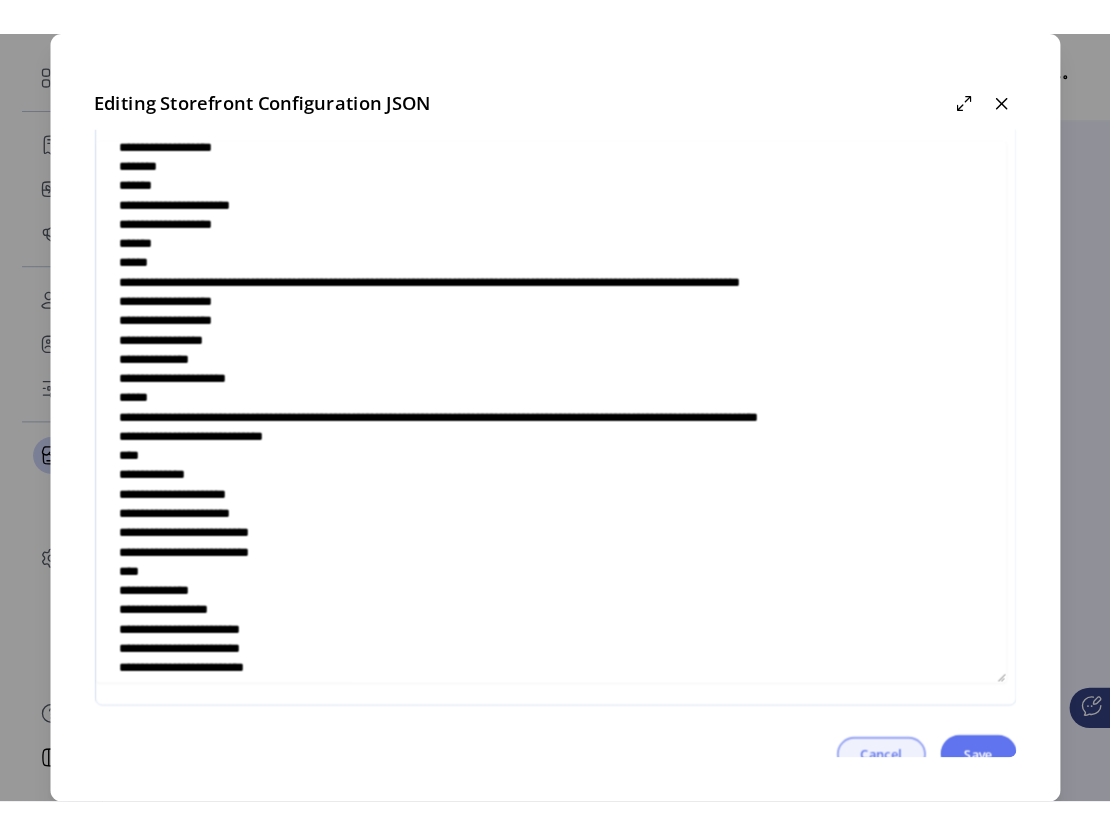 scroll, scrollTop: 0, scrollLeft: 0, axis: both 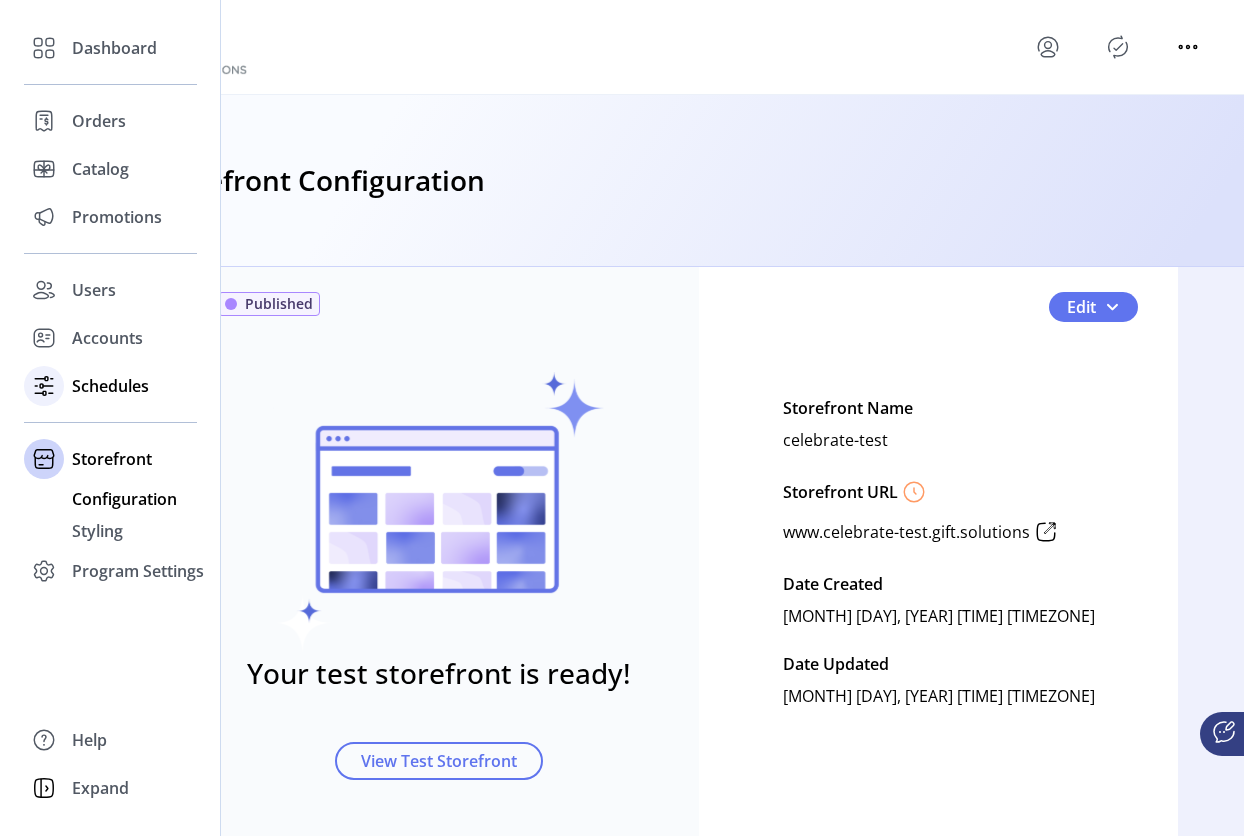 click on "Schedules" 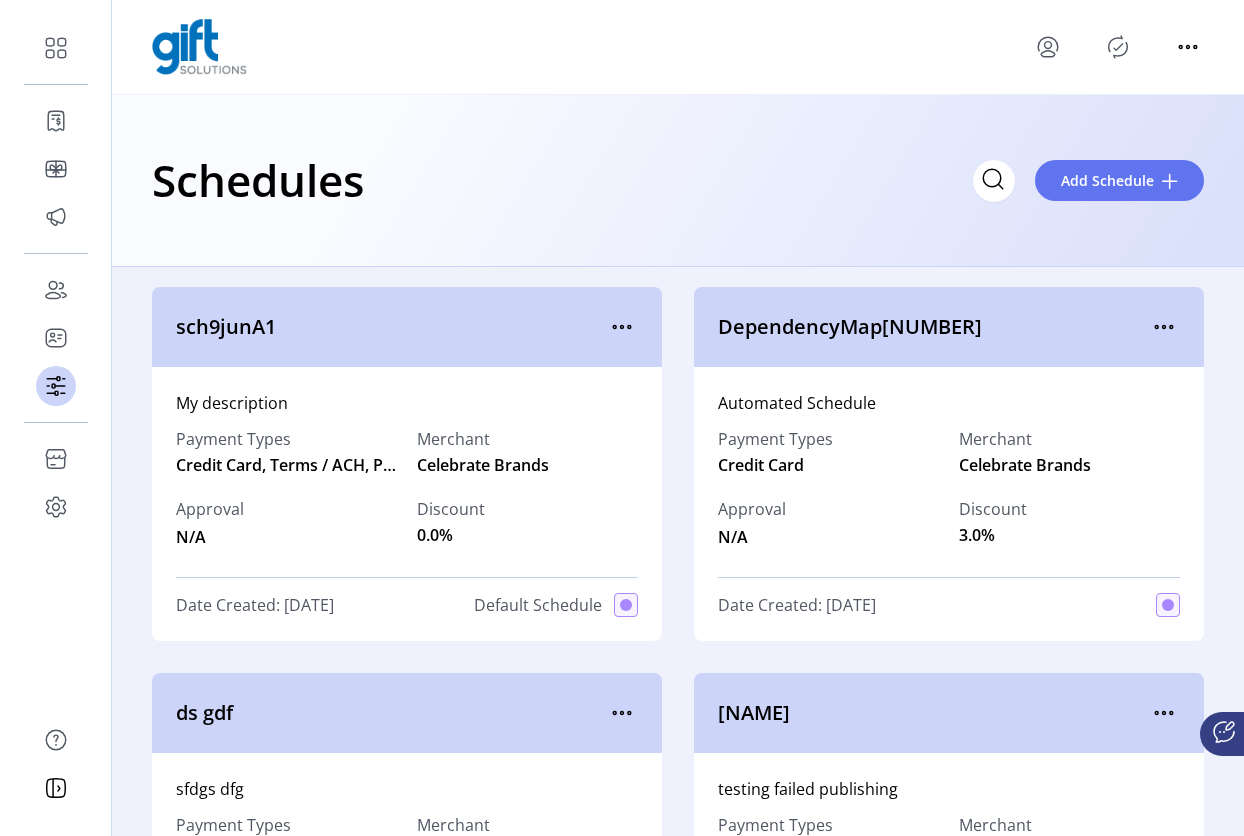 click on "sch9junA1" 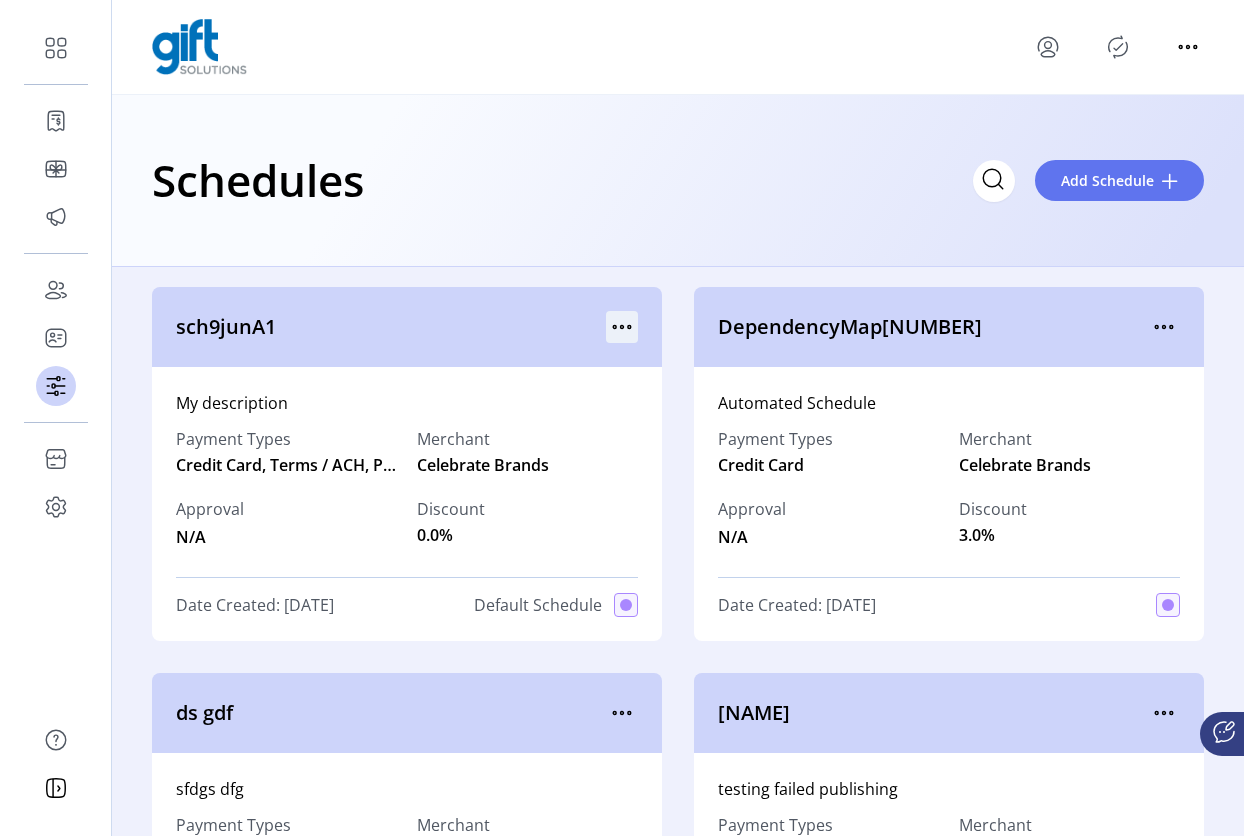 click 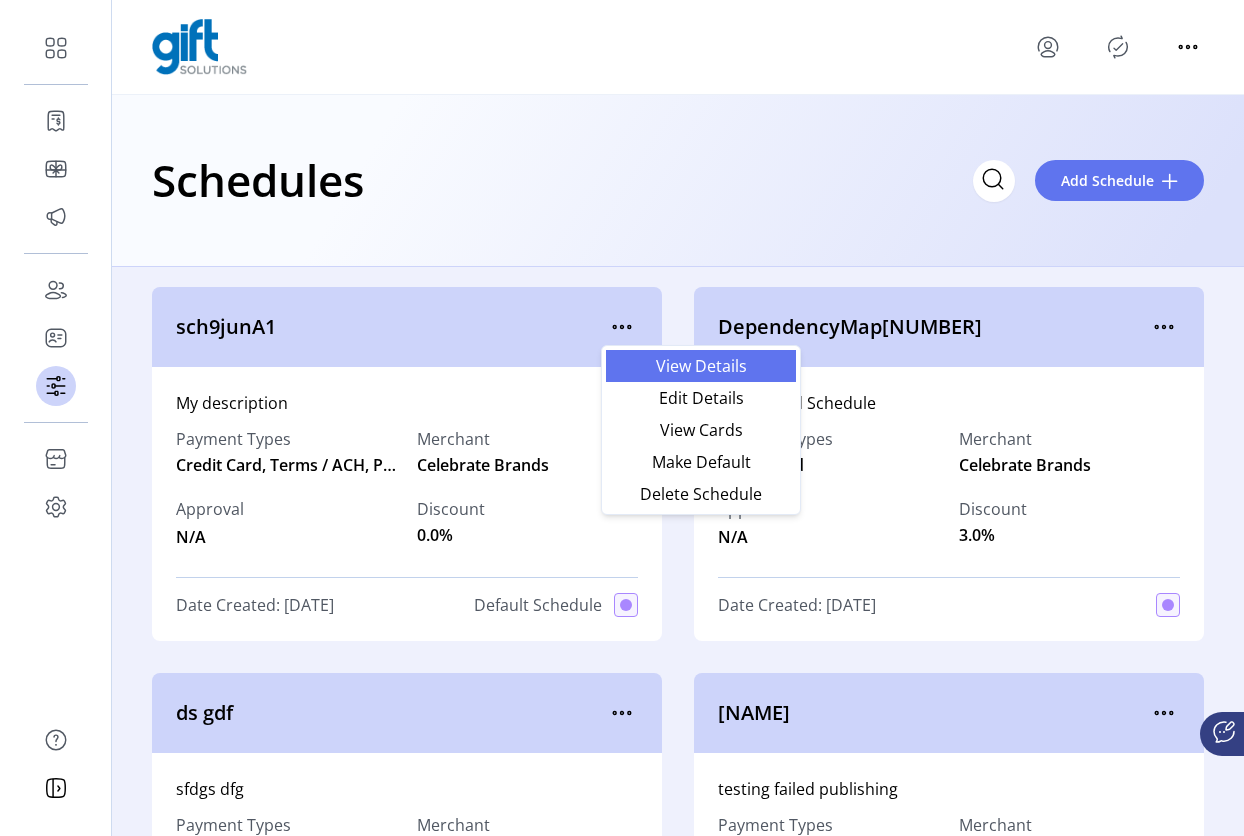click on "View Details" at bounding box center (701, 366) 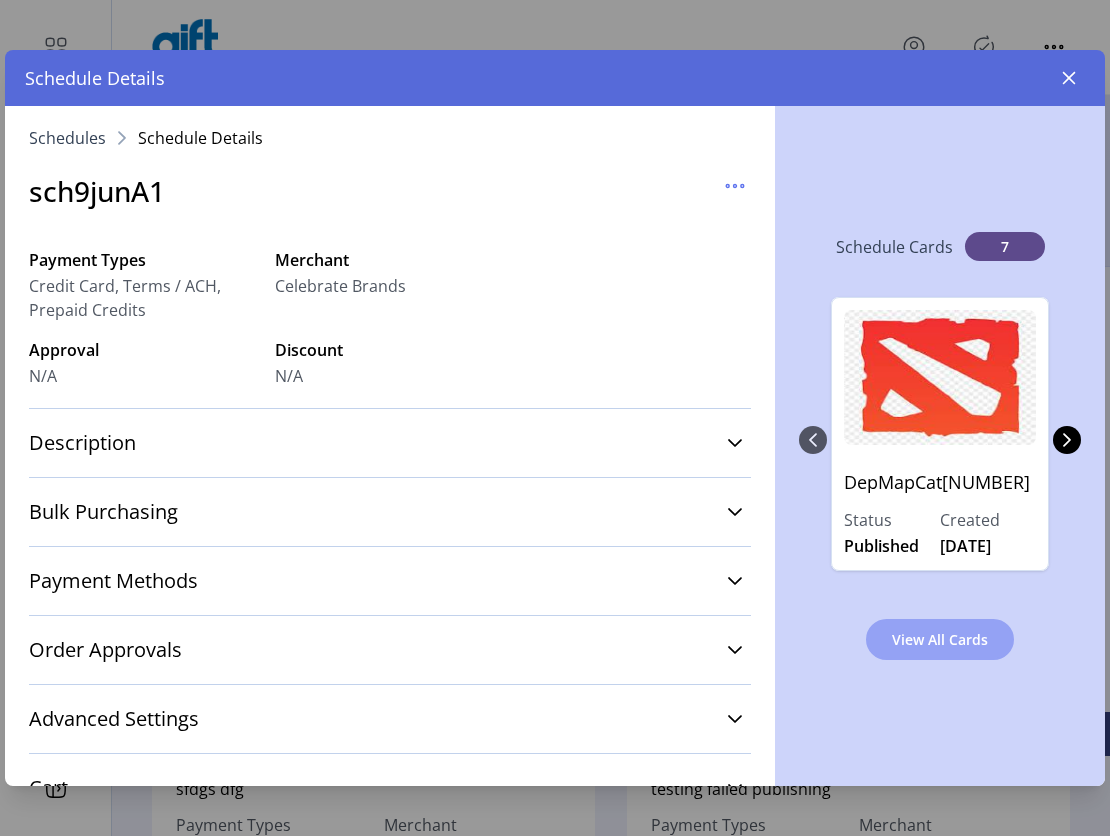 click on "View All Cards" 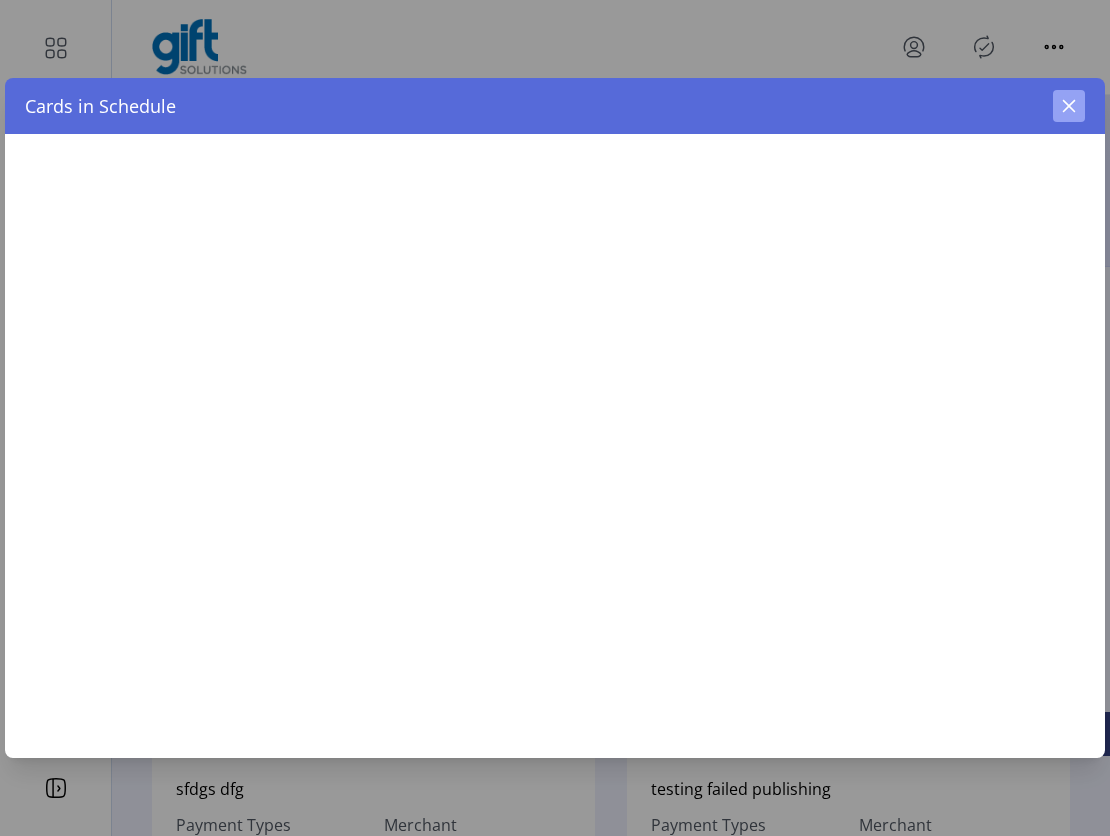click 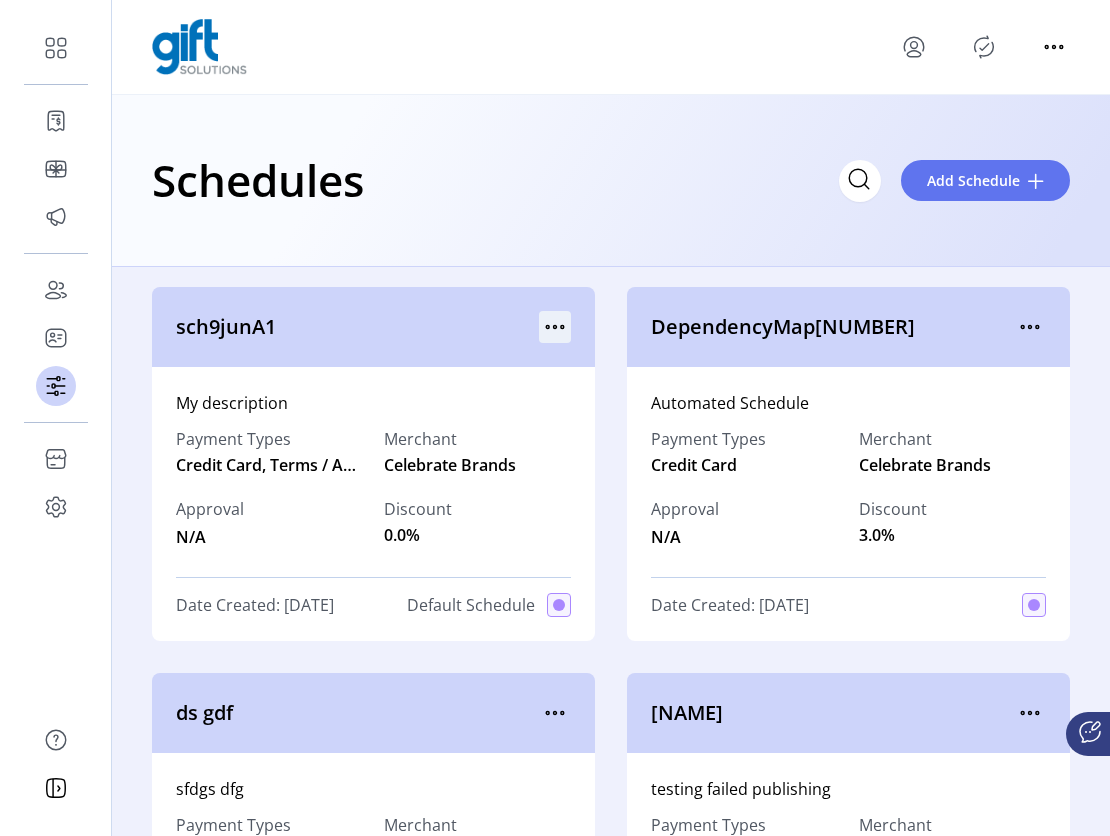 click 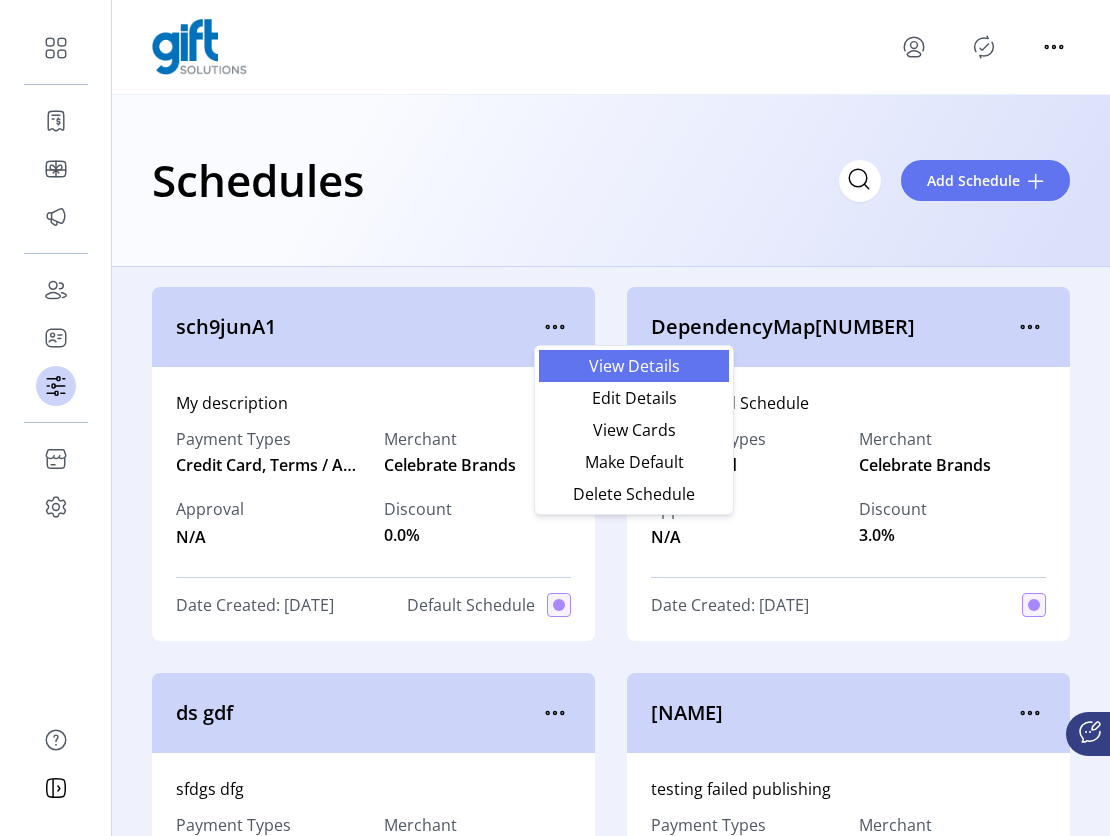 click on "View Details" at bounding box center [634, 366] 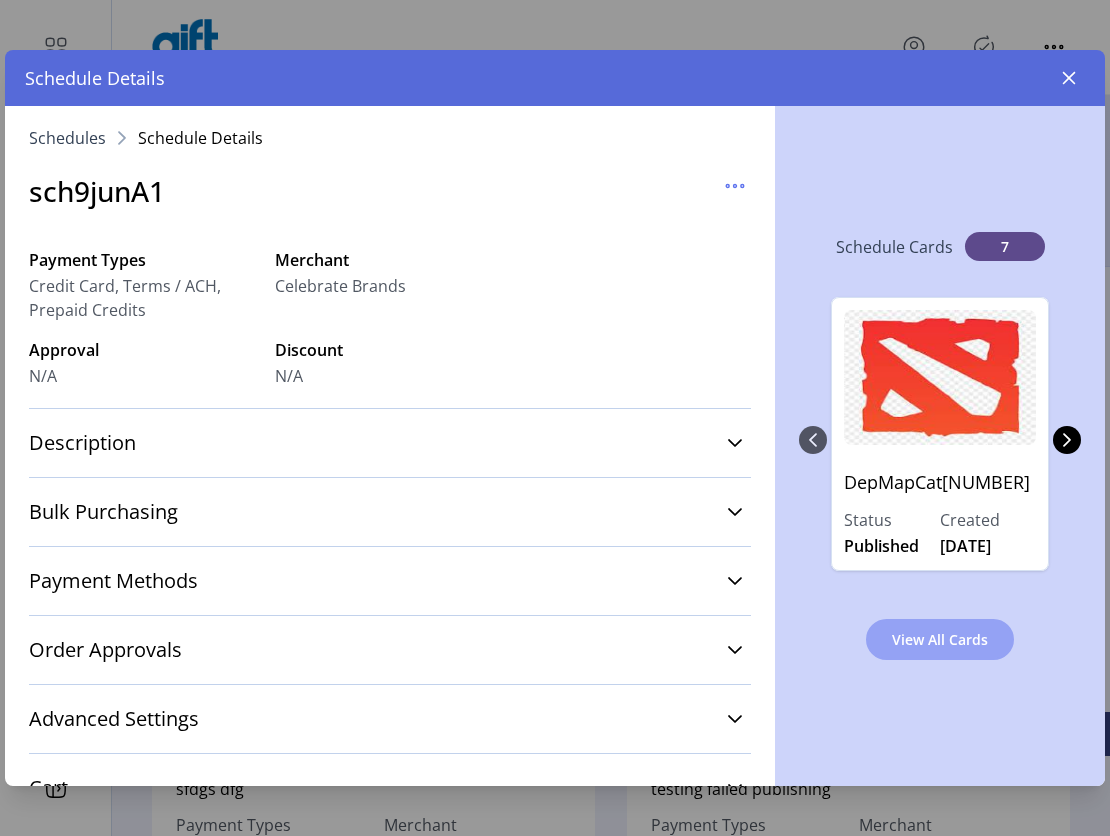 click on "View All Cards" 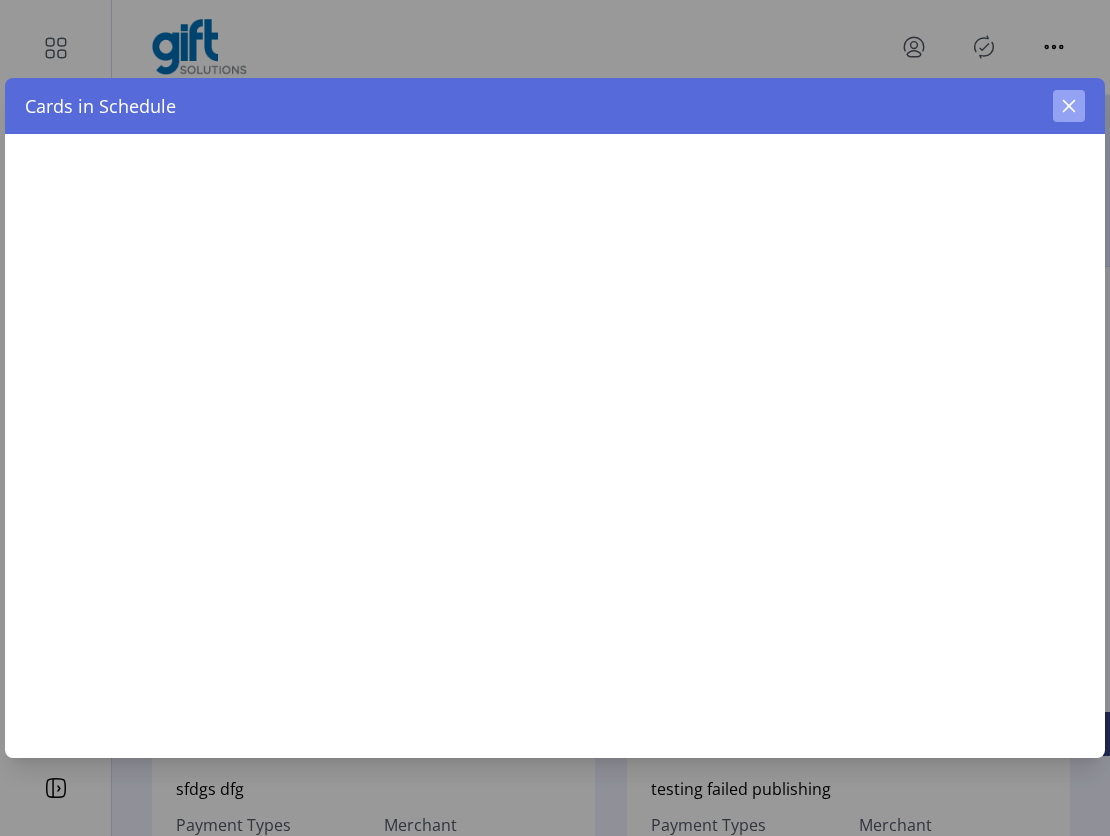 click 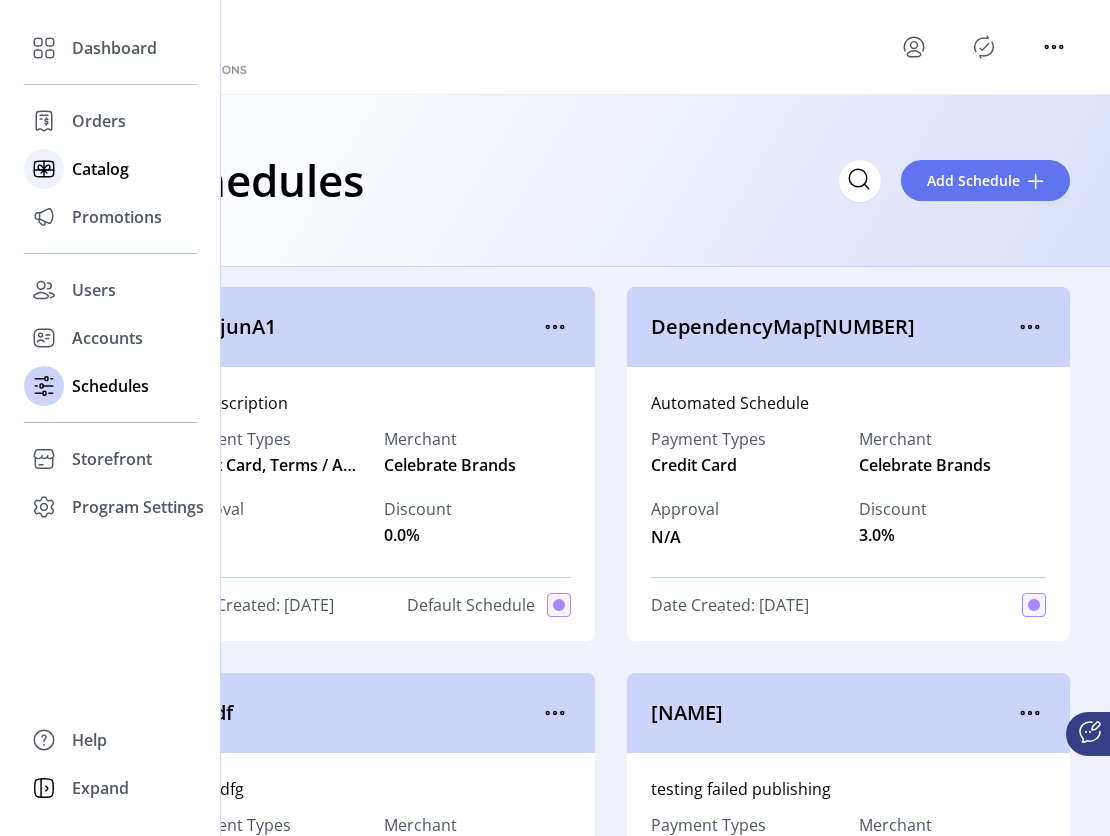 click on "Catalog" 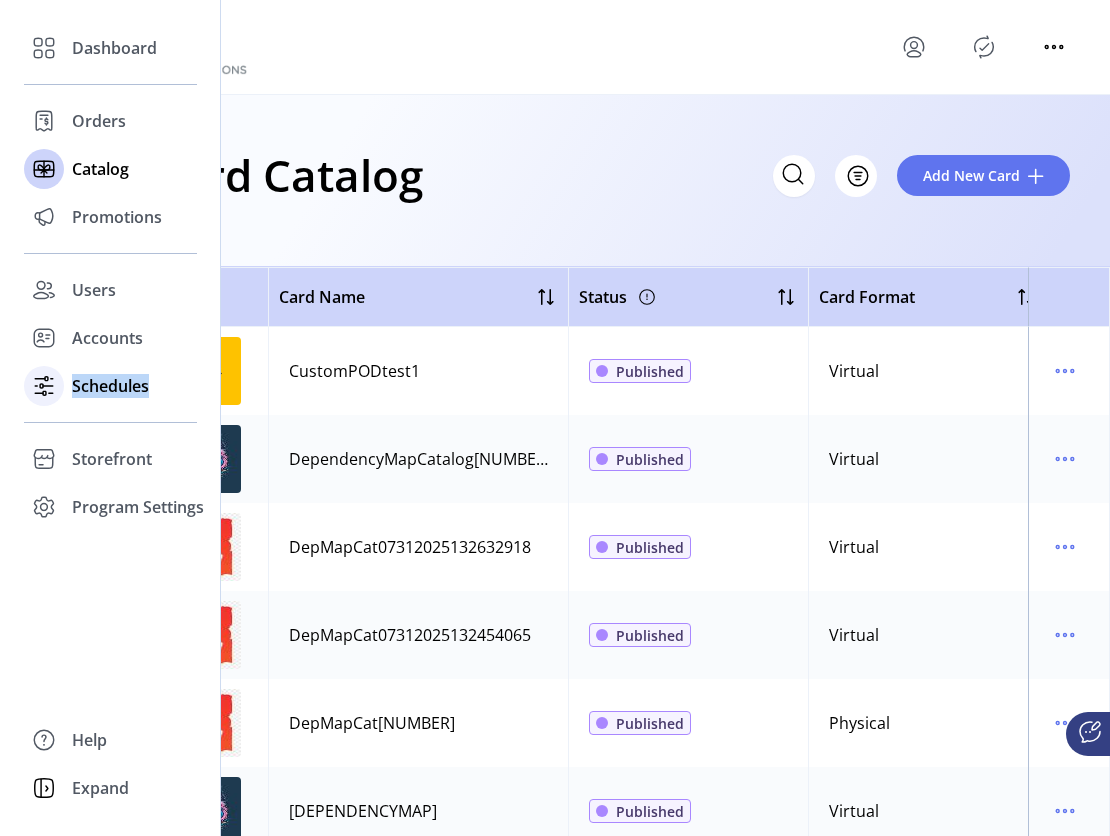 click on "Schedules" 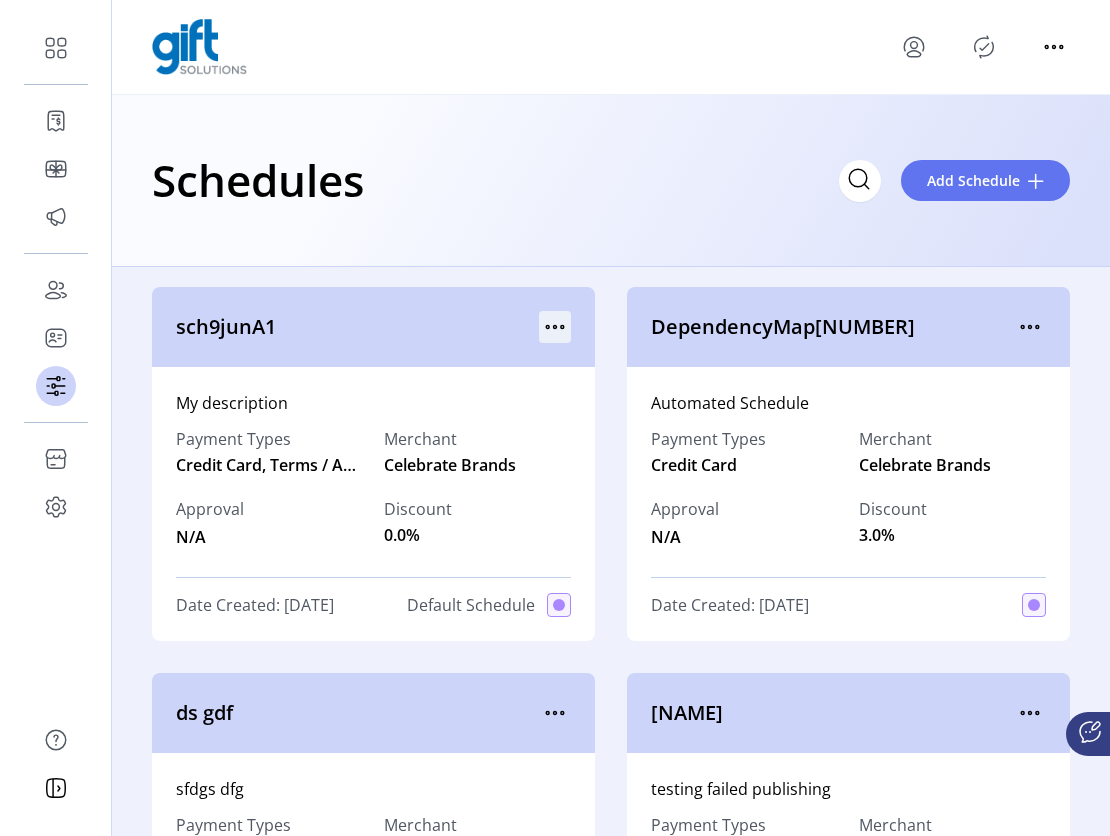 click 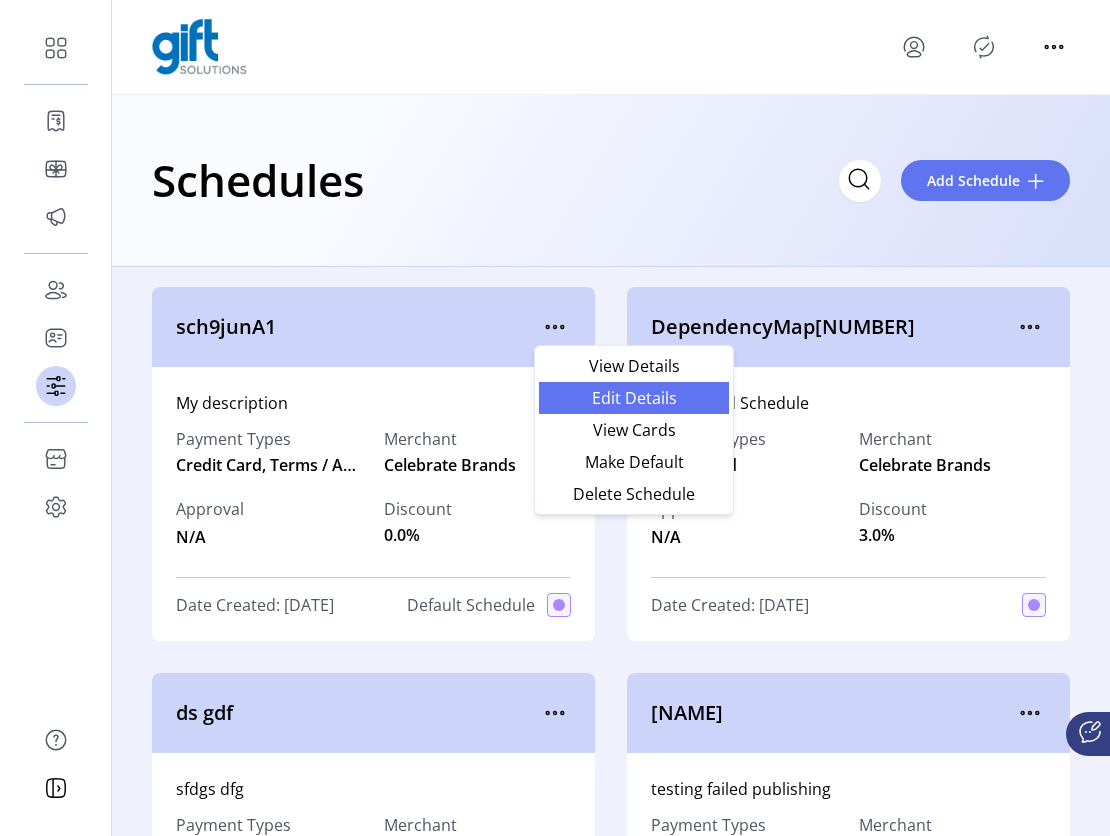 click on "Edit Details" at bounding box center (634, 398) 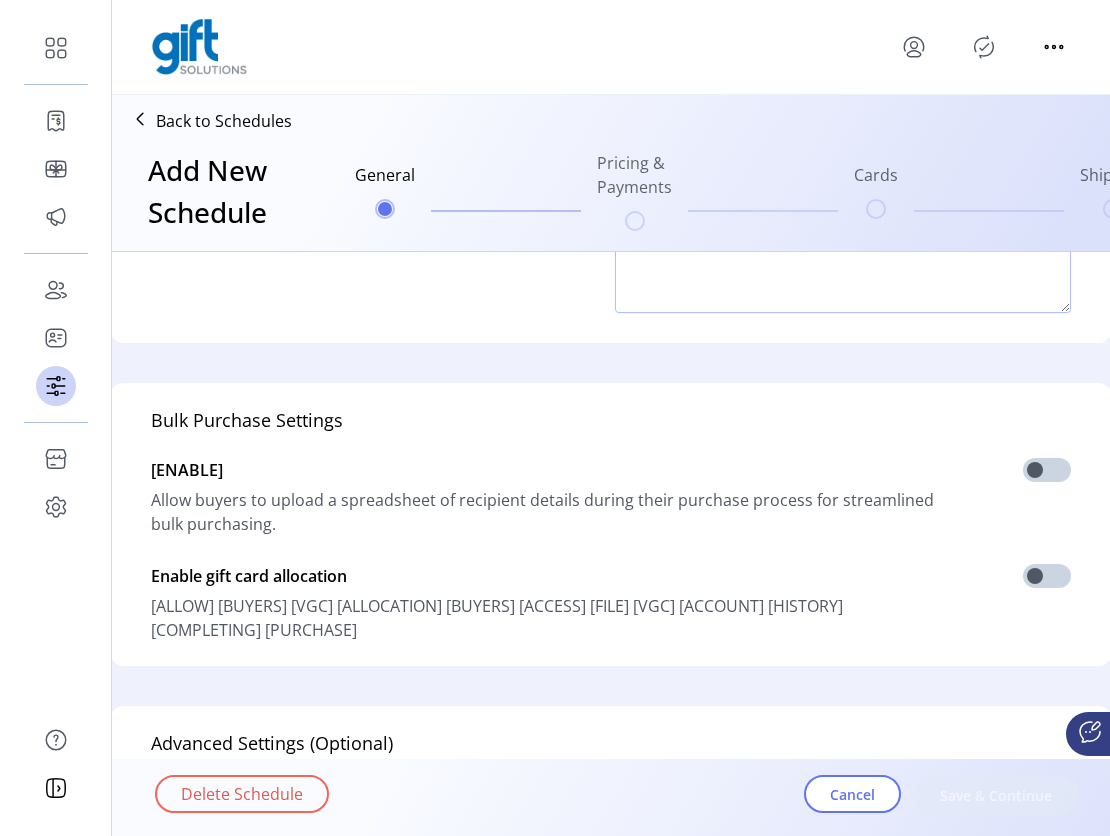 scroll, scrollTop: 0, scrollLeft: 0, axis: both 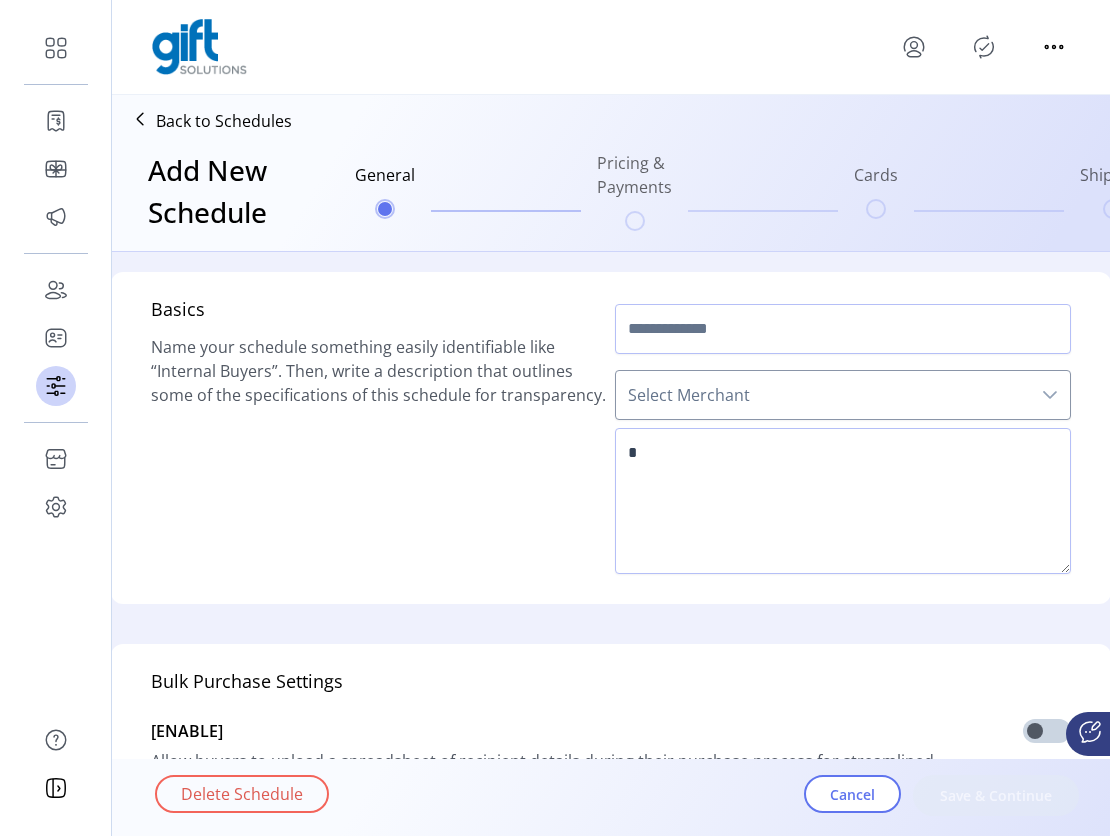 type on "*********" 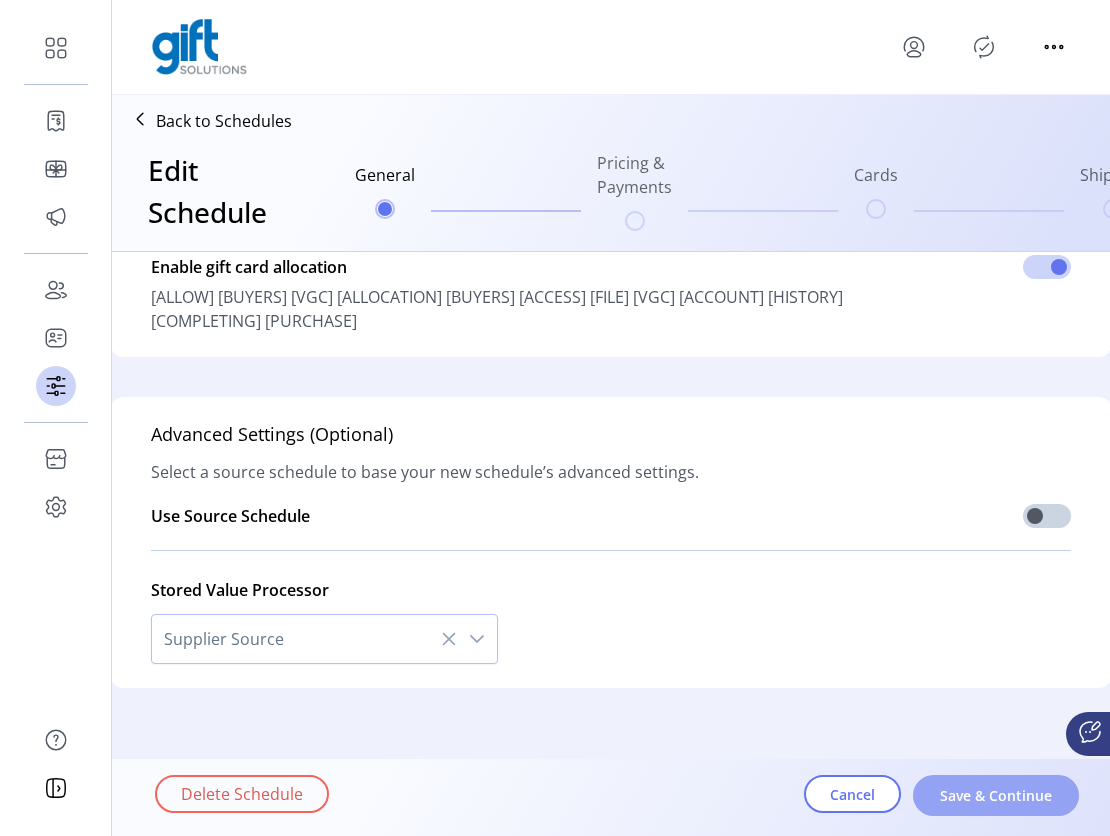 scroll, scrollTop: 605, scrollLeft: 0, axis: vertical 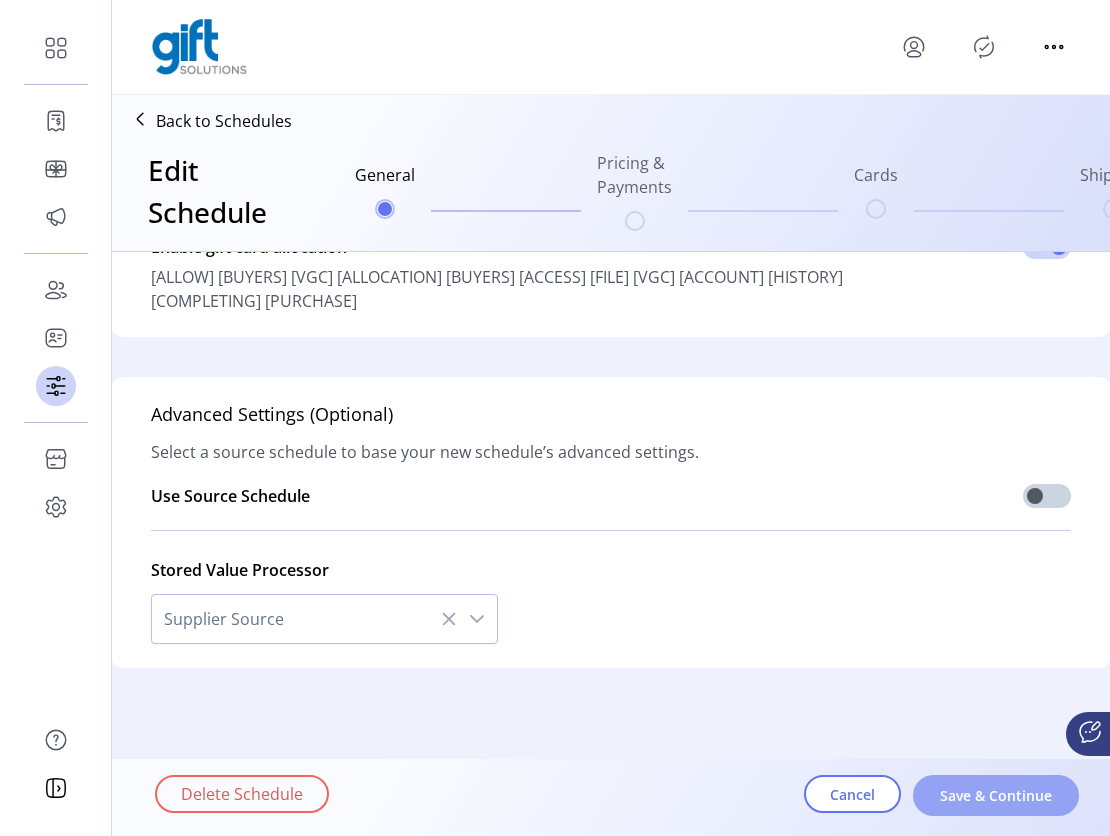 click on "Save & Continue" 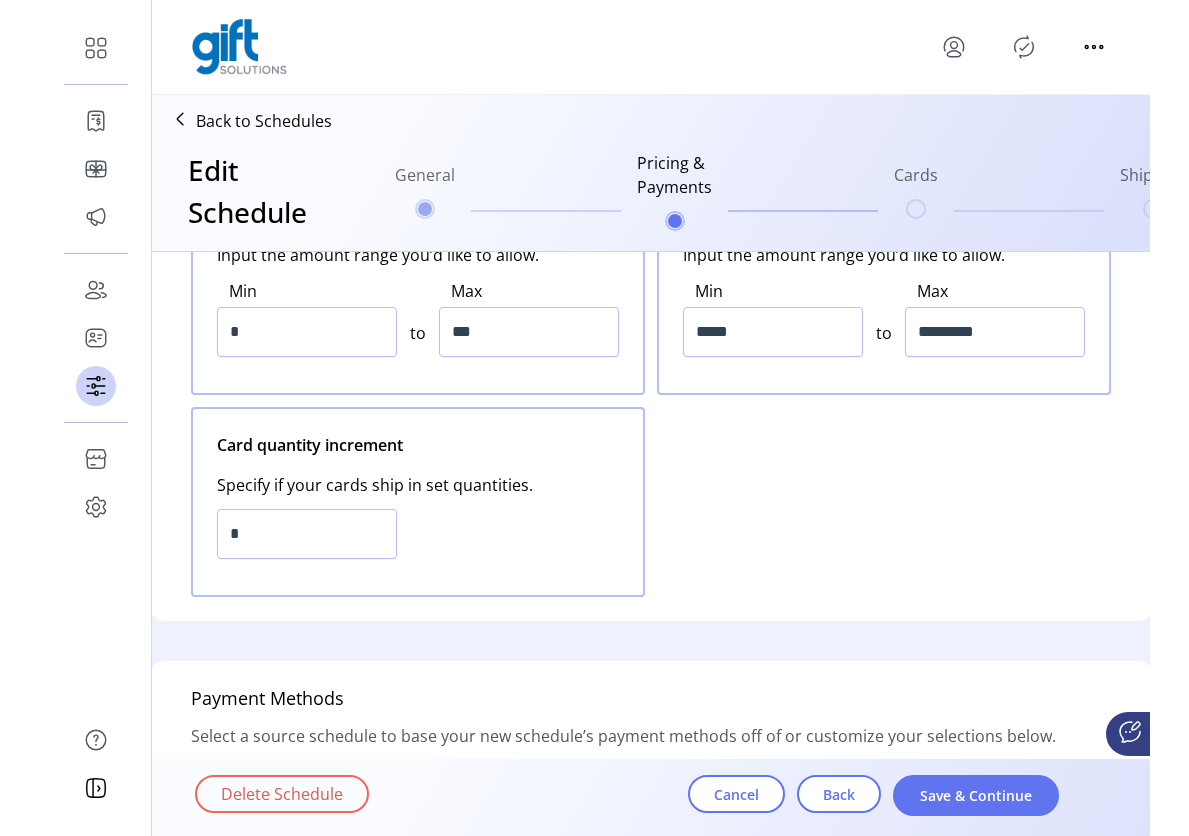 scroll, scrollTop: 0, scrollLeft: 0, axis: both 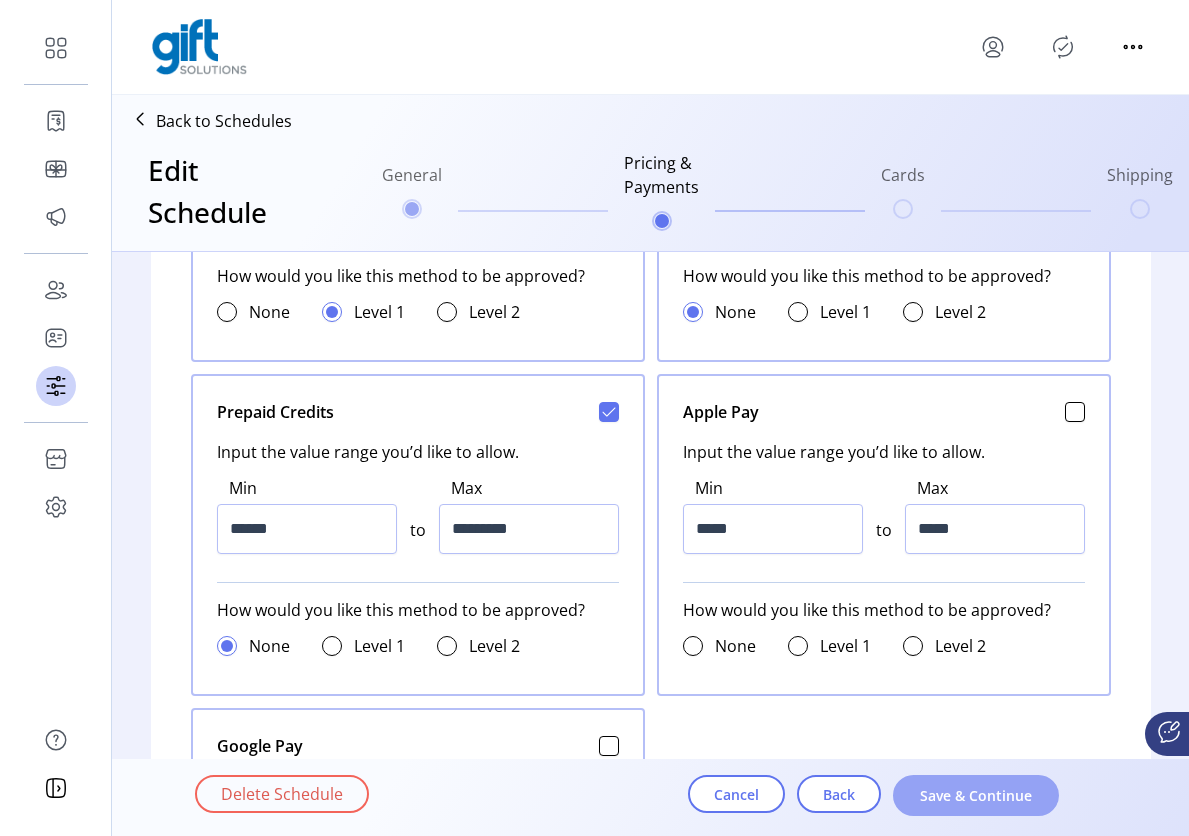 click on "Save & Continue" 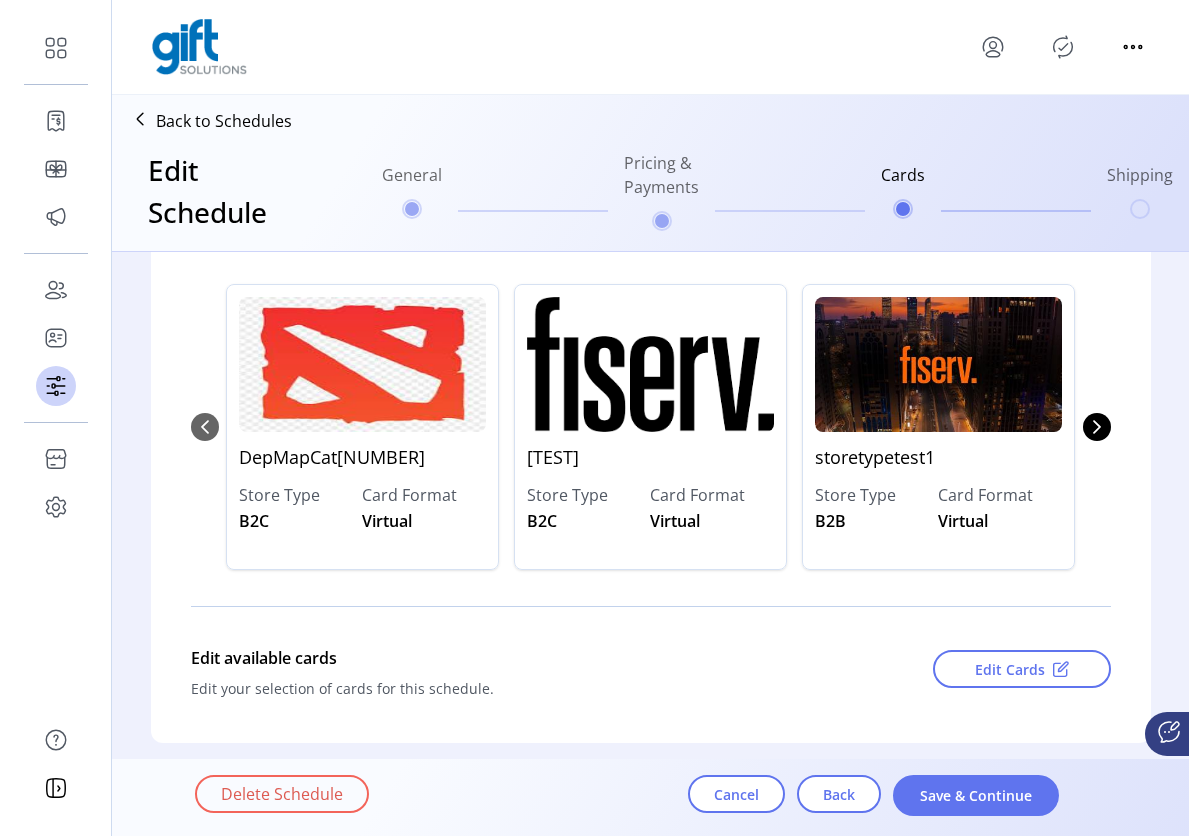 scroll, scrollTop: 236, scrollLeft: 0, axis: vertical 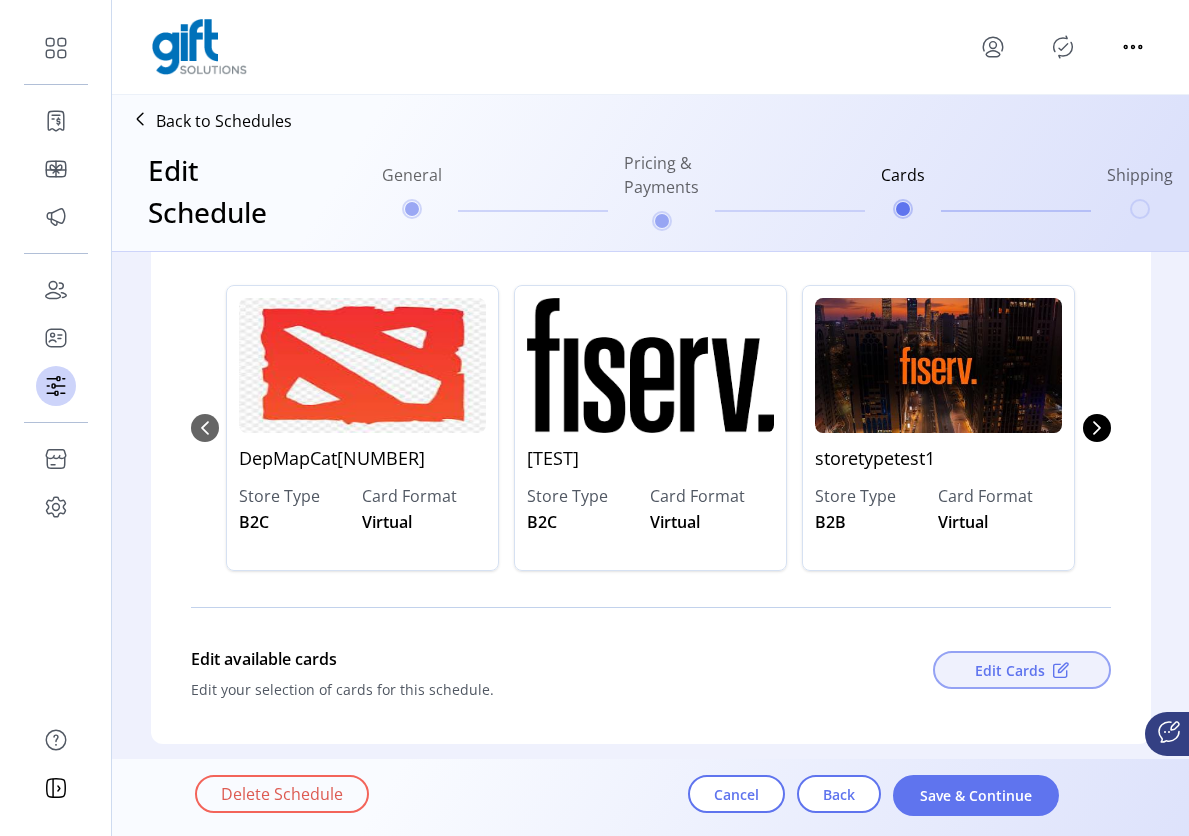 click on "Edit Cards" 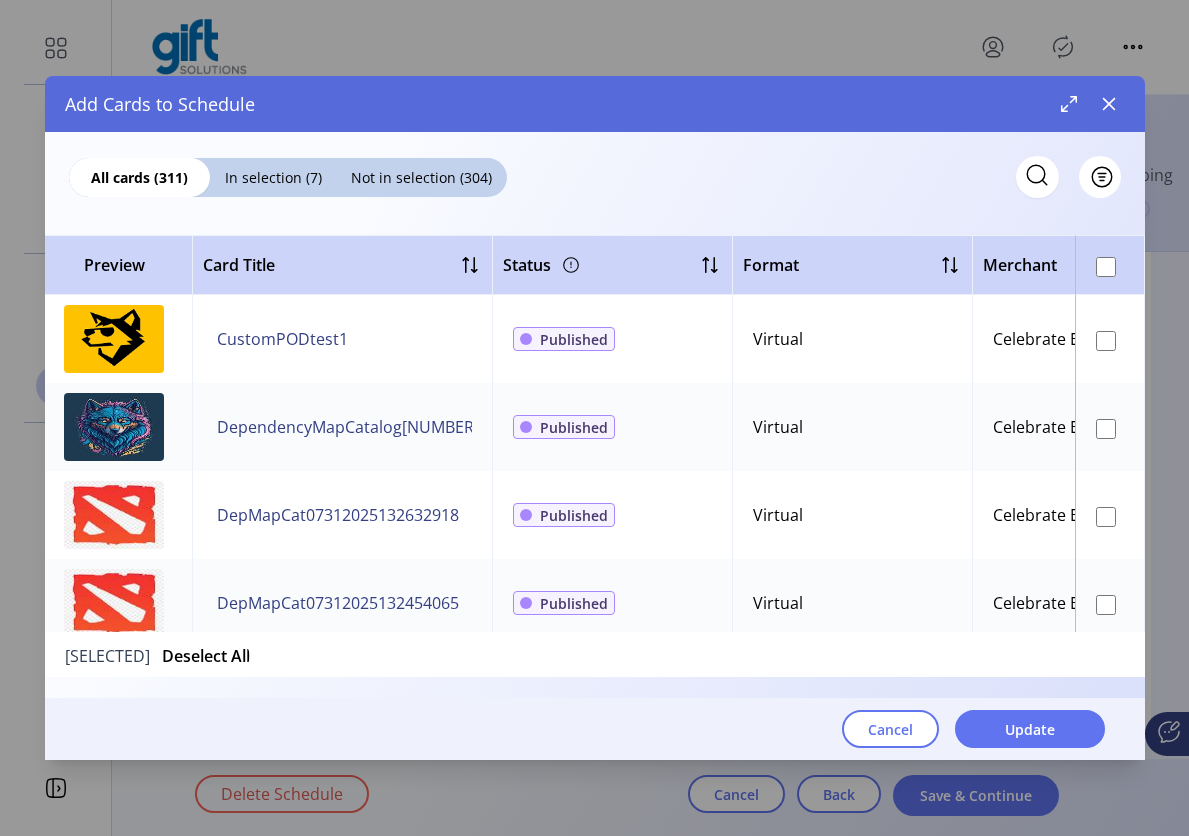 scroll, scrollTop: 0, scrollLeft: 0, axis: both 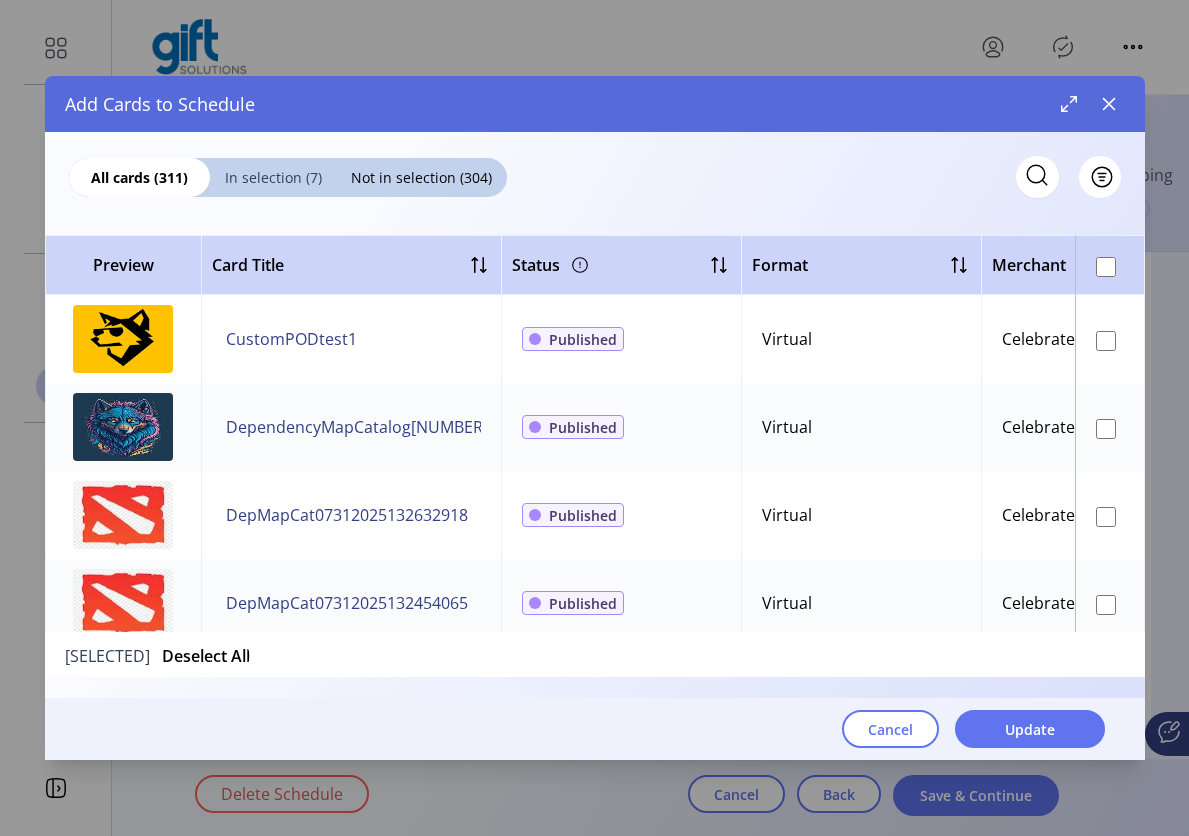 click on "In selection (7)" at bounding box center (273, 177) 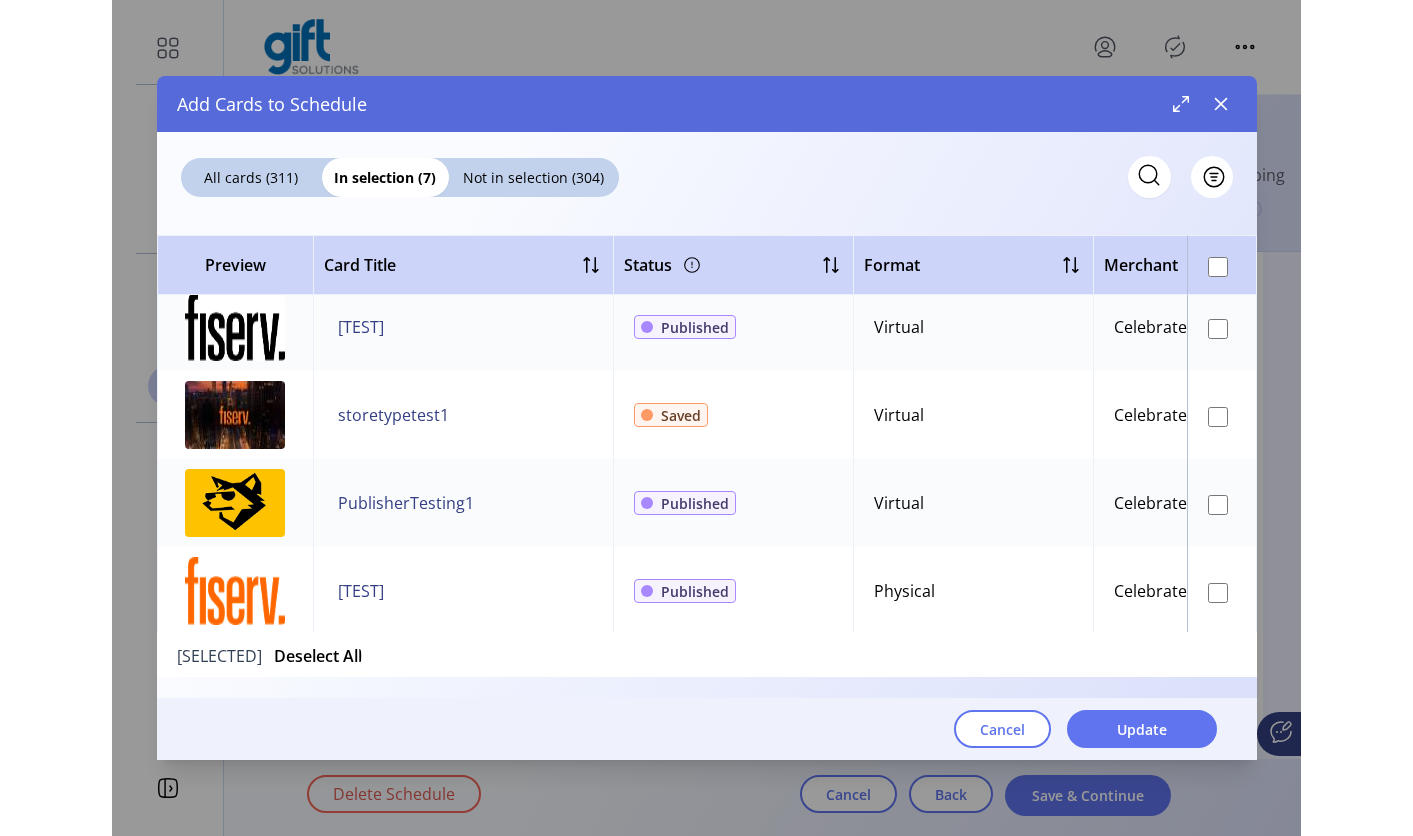 scroll, scrollTop: 0, scrollLeft: 0, axis: both 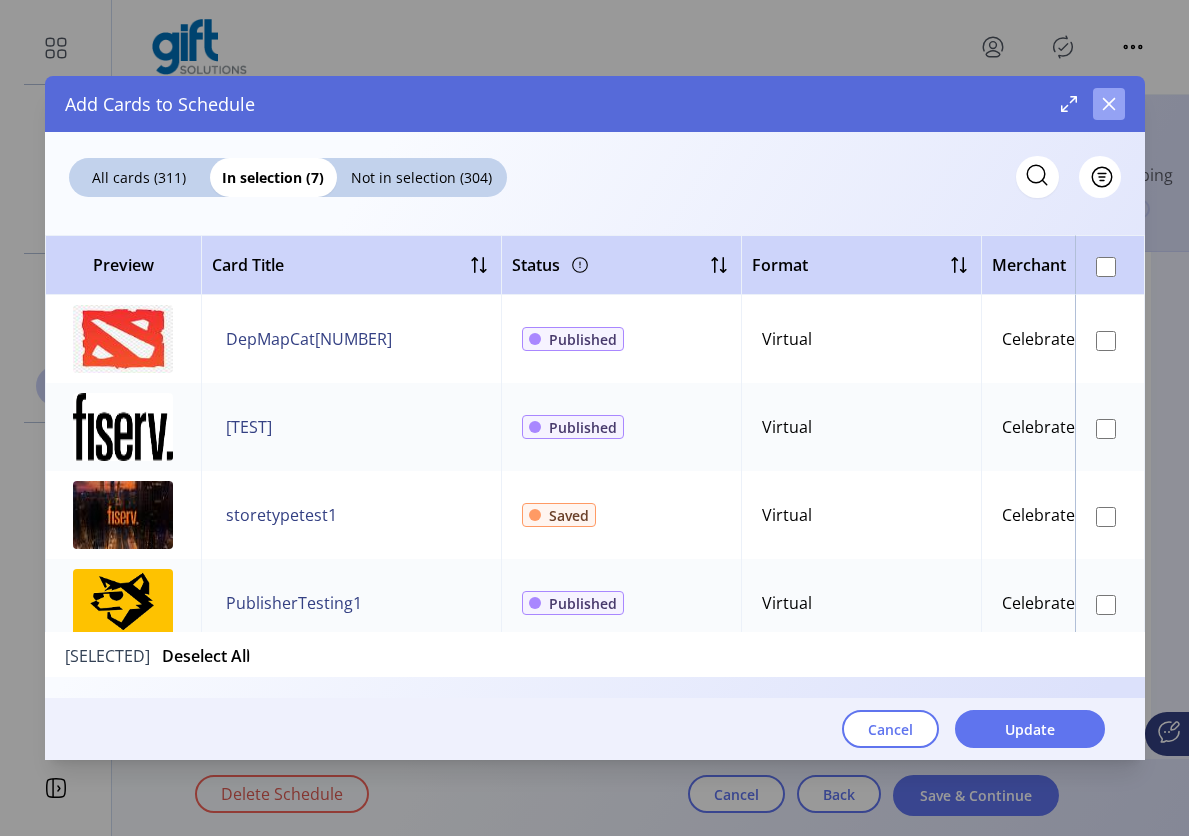 click 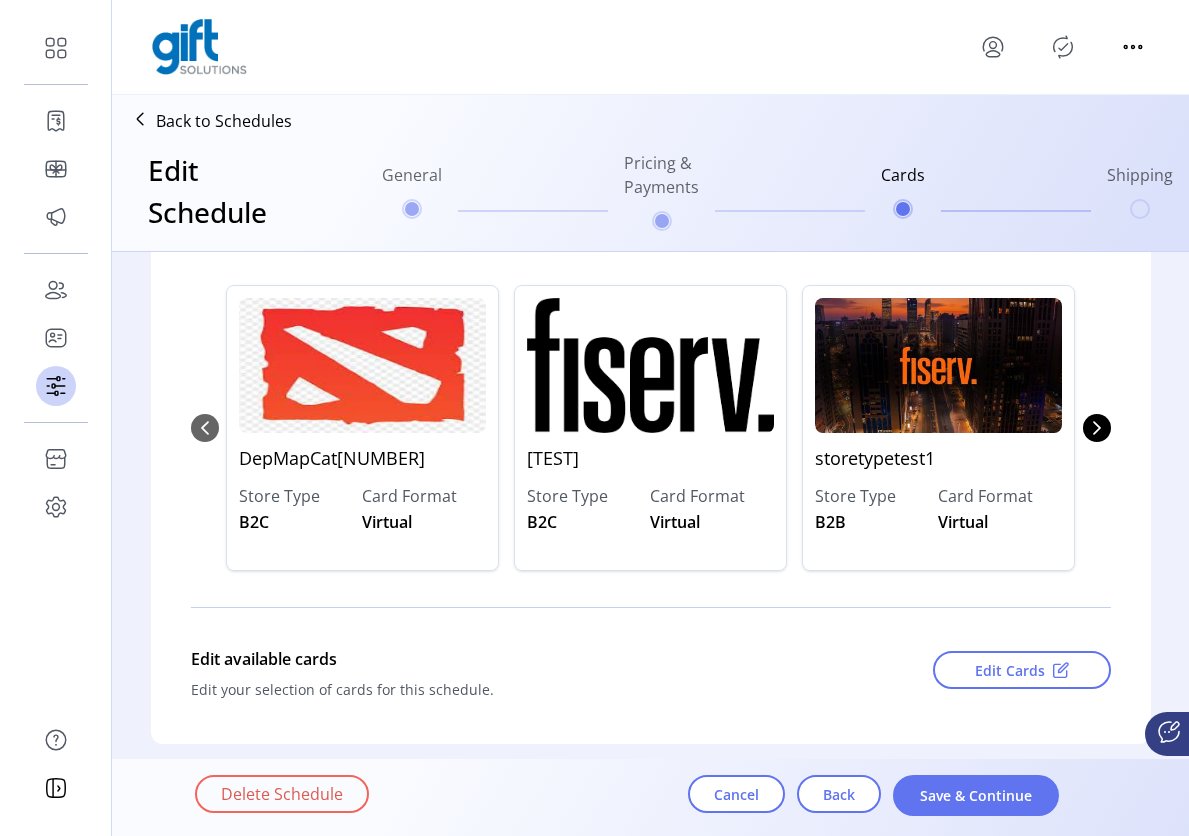 click on "Manage Cards  7 CARDS Select a source schedule to base your new schedule’s card selection off of or customize your selections below. The cards selected will be the set of cards the buyers will be able to purchase. Use Source Schedule Card available in this schedule DepMapCat07212025112102129  Store Type   B2C   Card Format   Virtual  catalogvirtual2  Store Type   B2C   Card Format   Virtual  storetypetest1  Store Type   B2B   Card Format   Virtual  PublisherTesting1  Store Type   B2C,B2B   Card Format   Virtual  catlogphy1  Store Type   B2C   Card Format   Physical  deleteCatalog20Jun  Store Type   B2C   Card Format   Virtual  CatalogUpdate06192025090758630  Store Type   B2C   Card Format   Physical  Edit available cards Edit your selection of cards for this schedule. Edit Cards Delete Schedule Cancel Back Save & Continue" 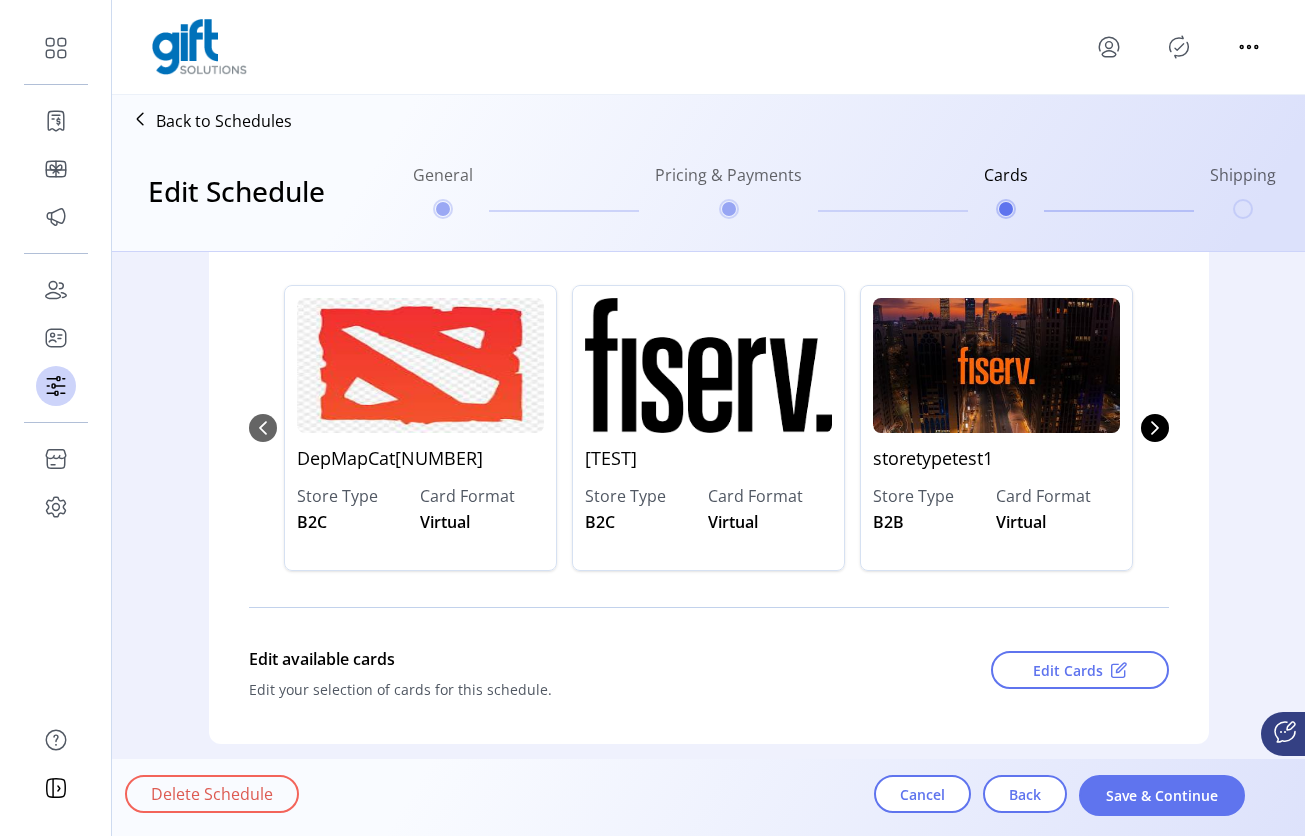 click on "[DEP MAP]" at bounding box center [652, 394] 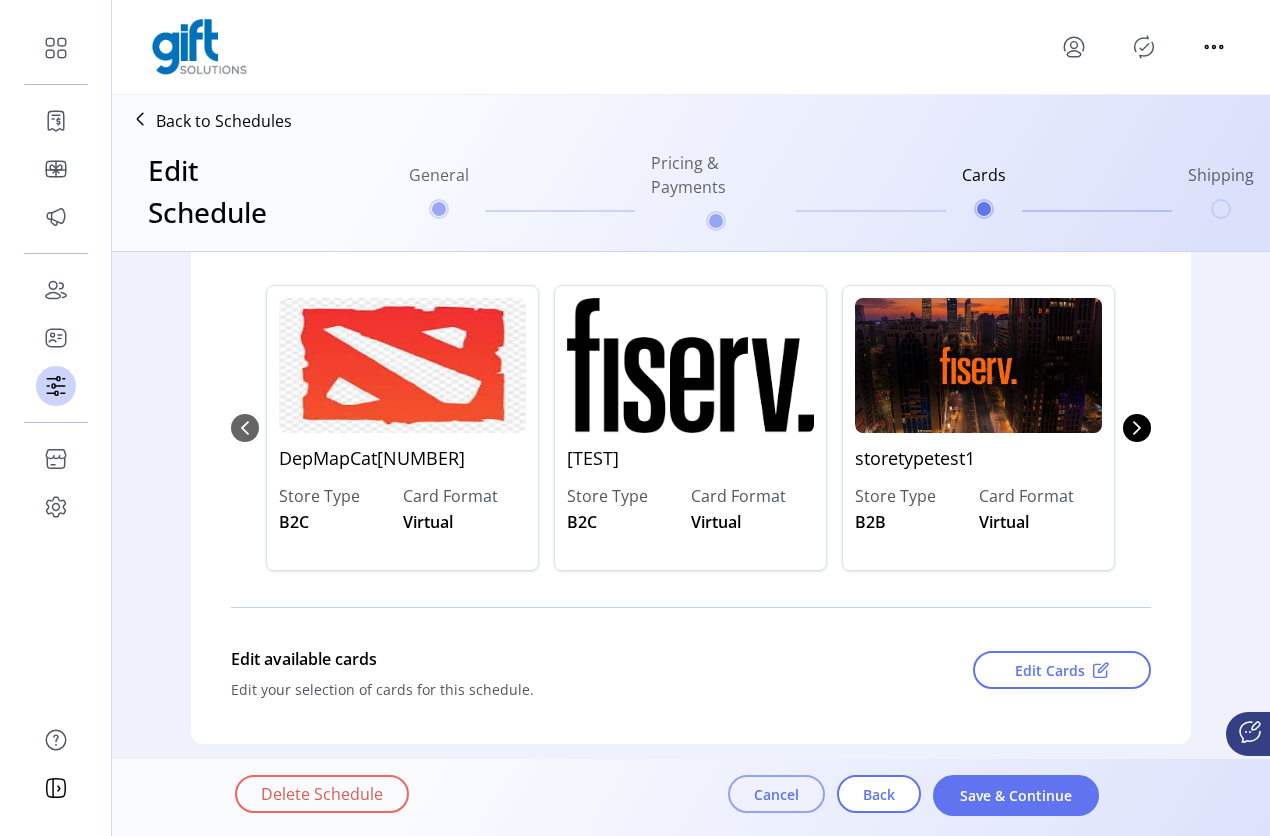 click on "Cancel" 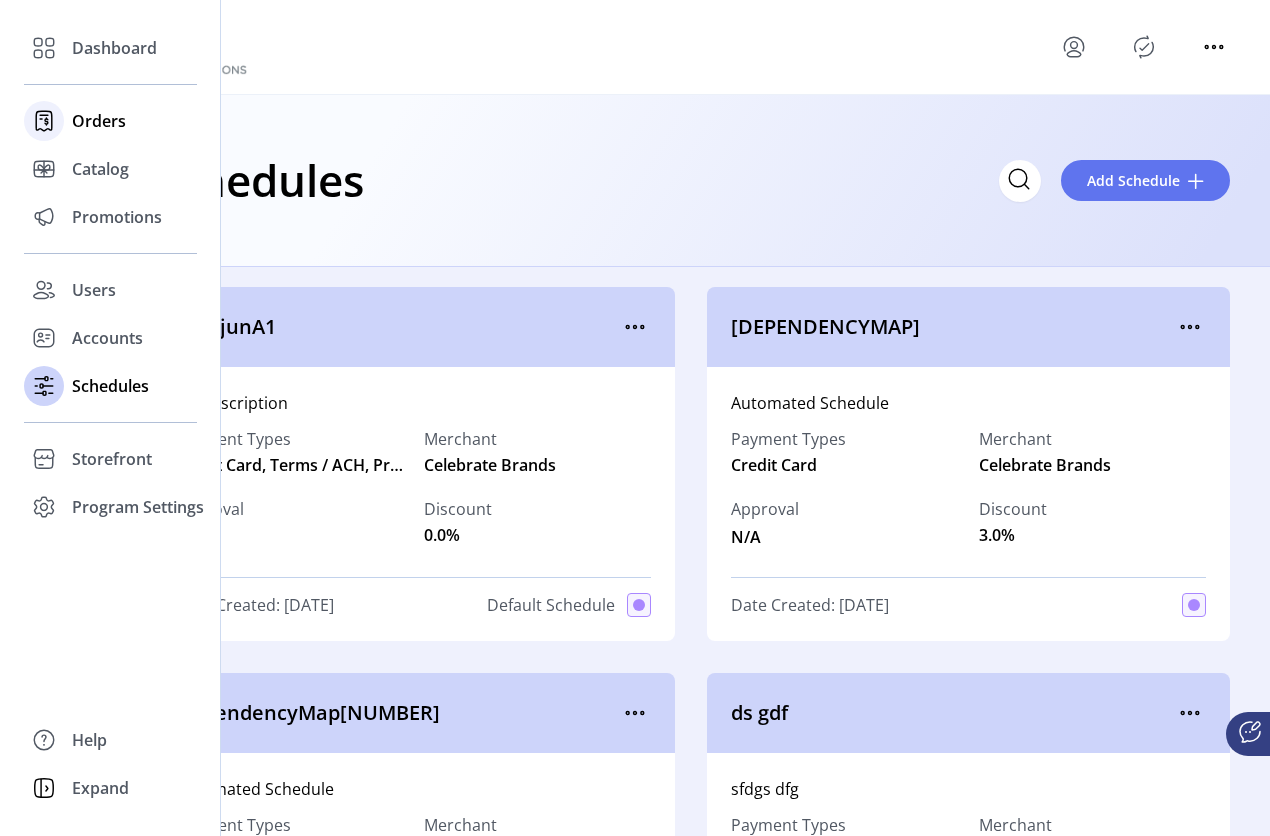 click on "Orders" 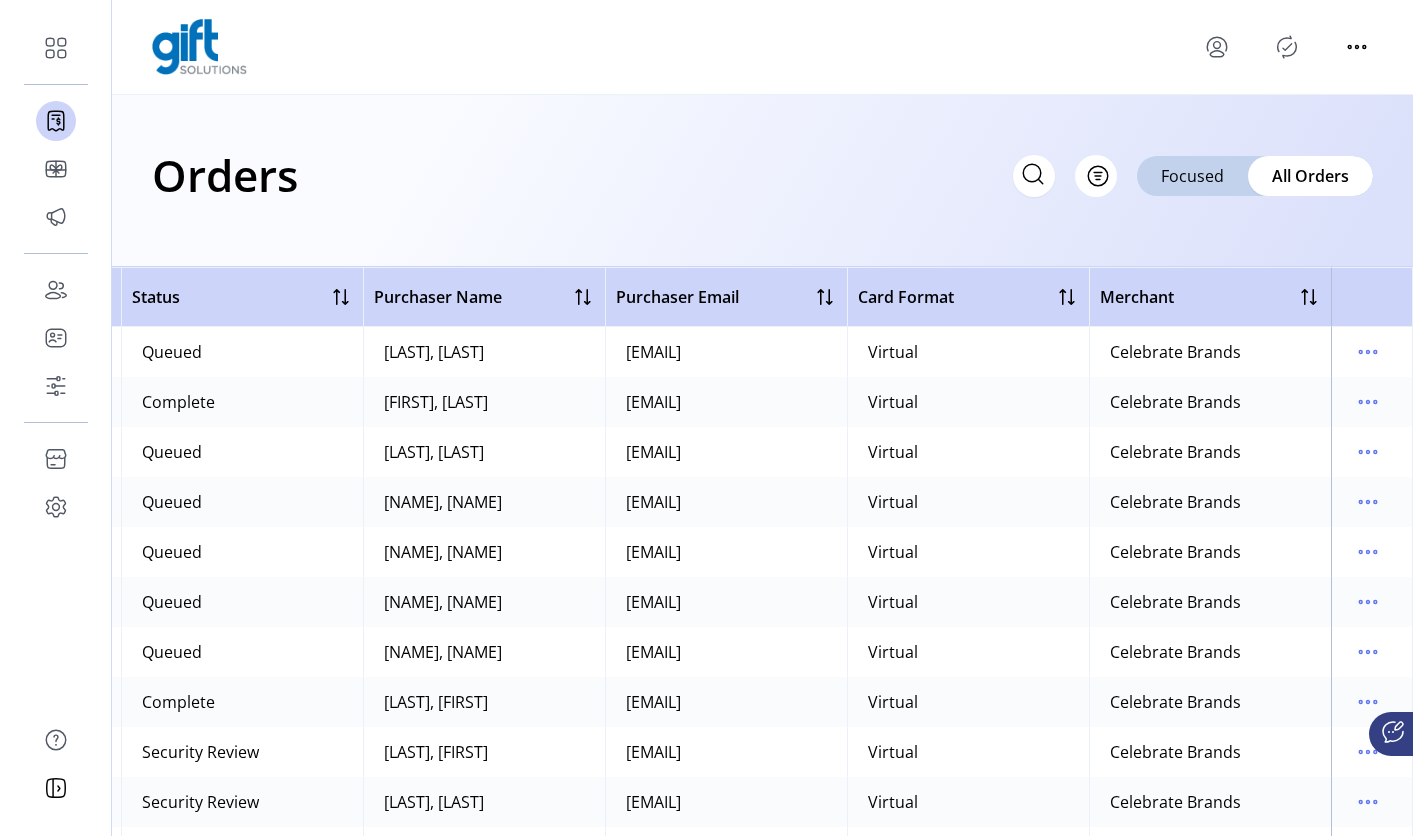 scroll, scrollTop: 0, scrollLeft: 0, axis: both 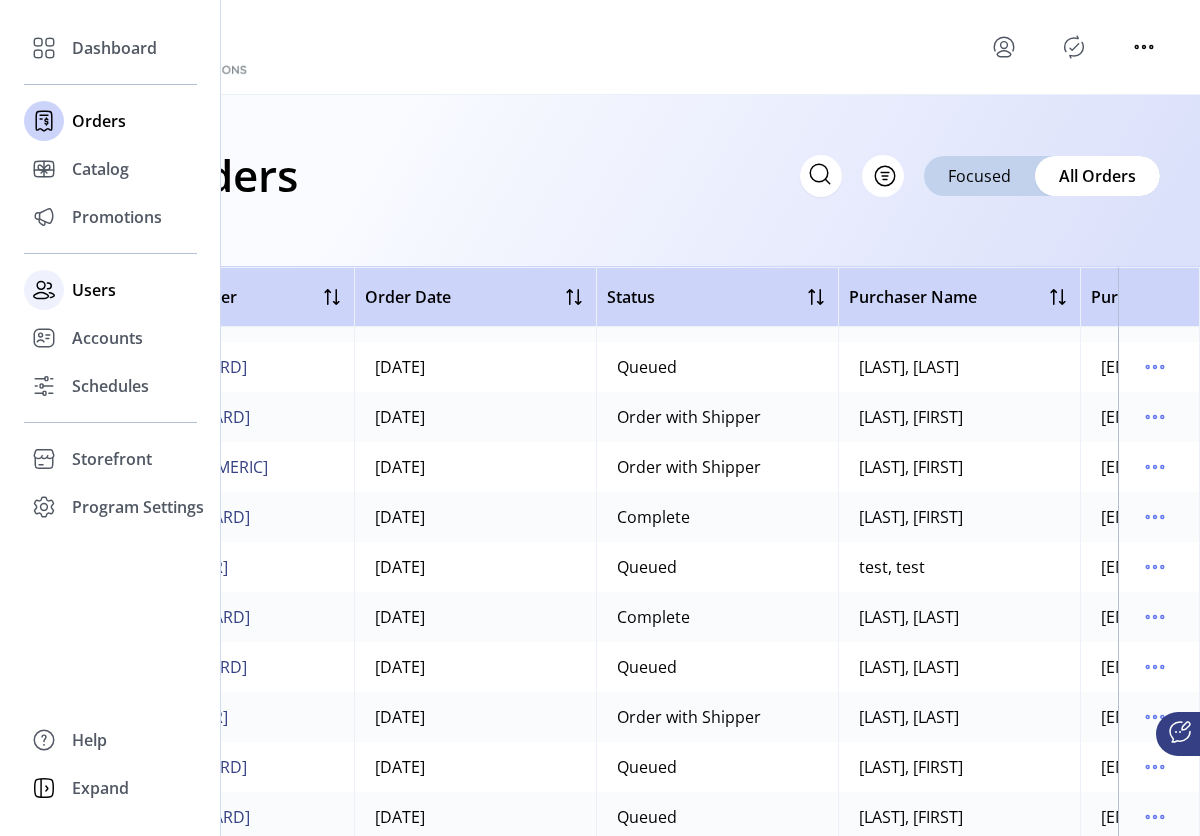 click on "Users" 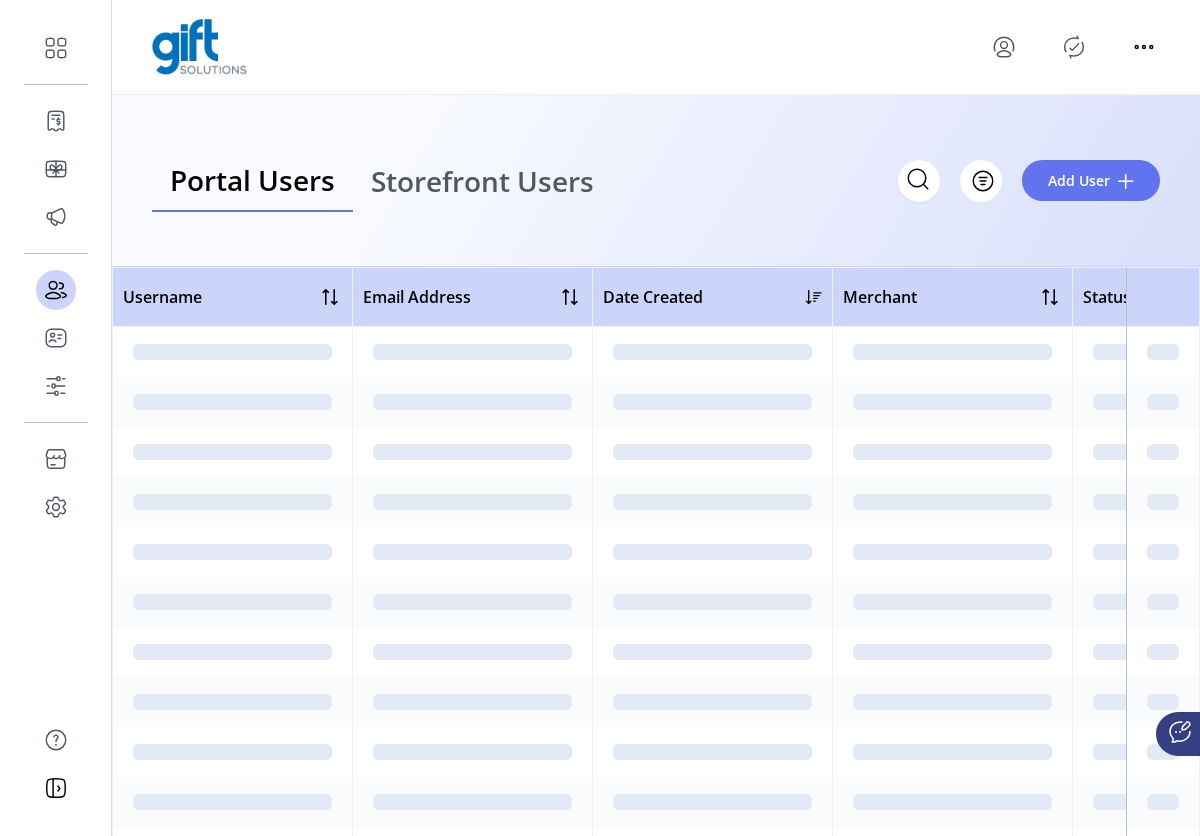 click on "Storefront Users" at bounding box center (482, 181) 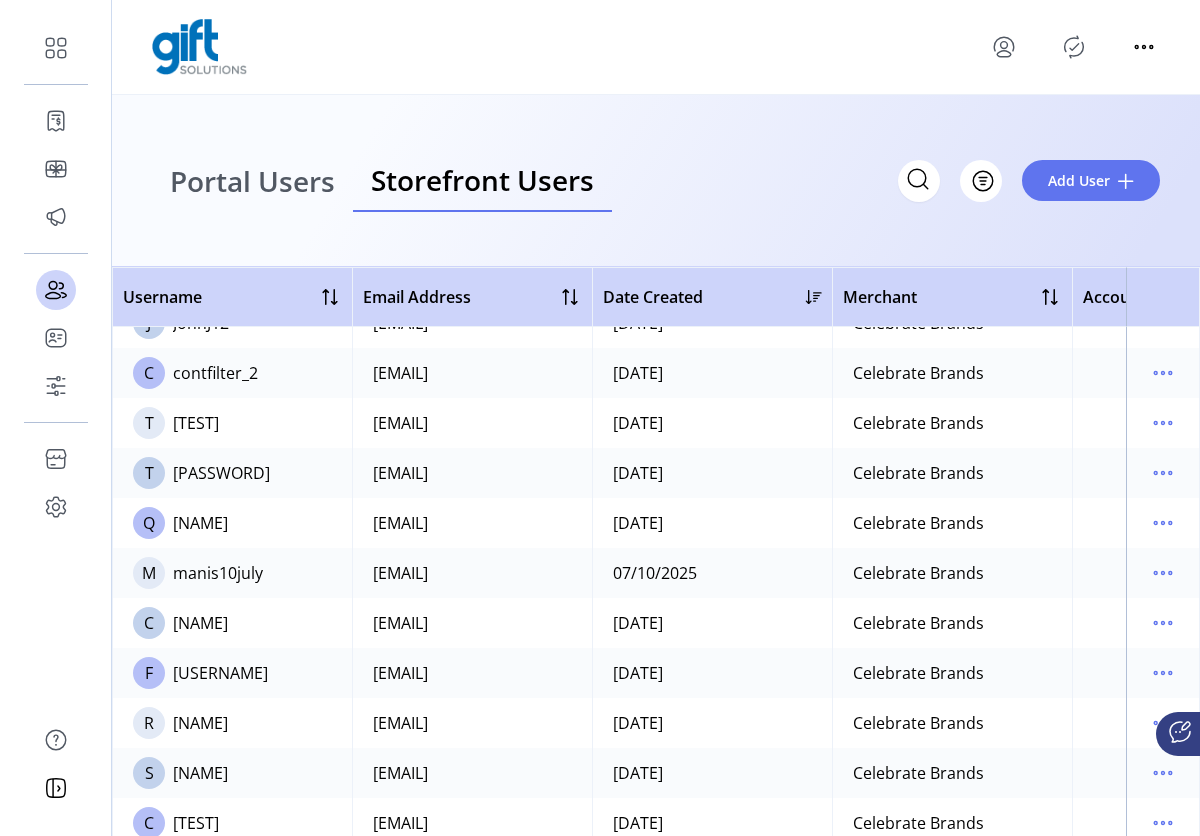 scroll, scrollTop: 0, scrollLeft: 0, axis: both 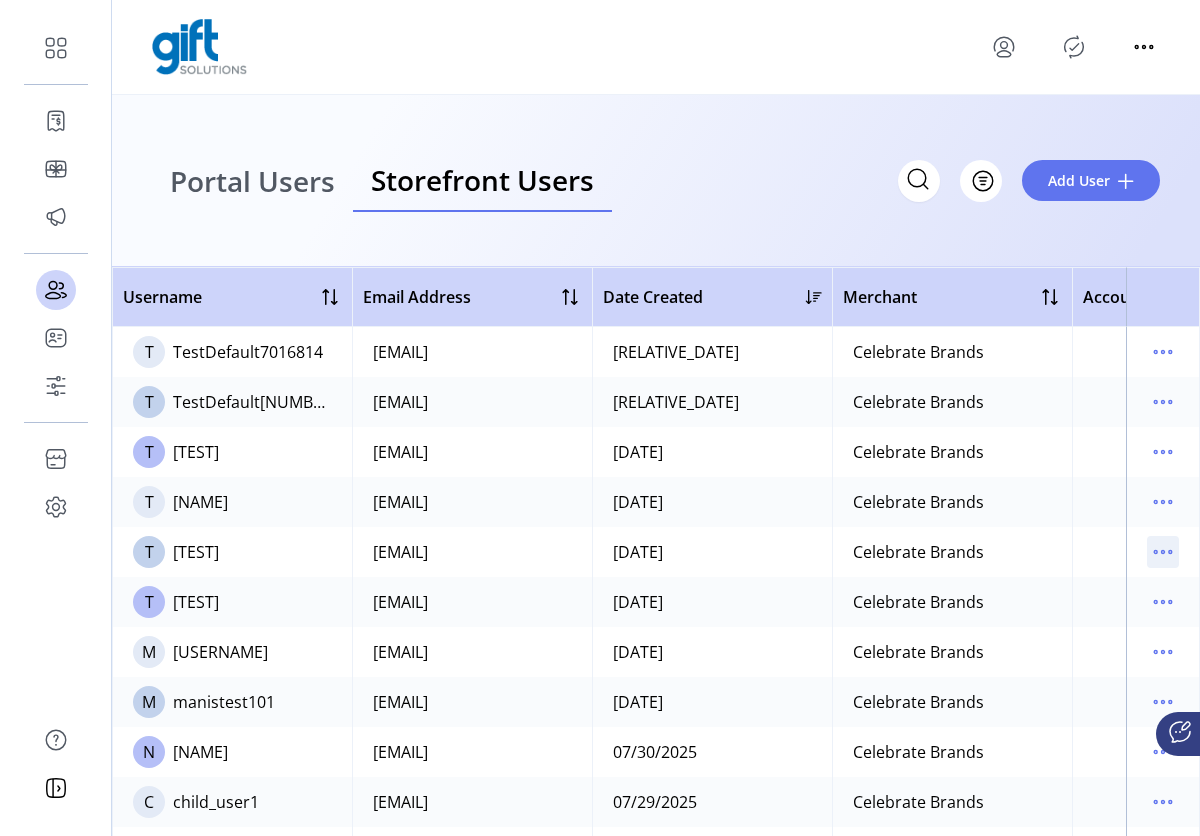 click 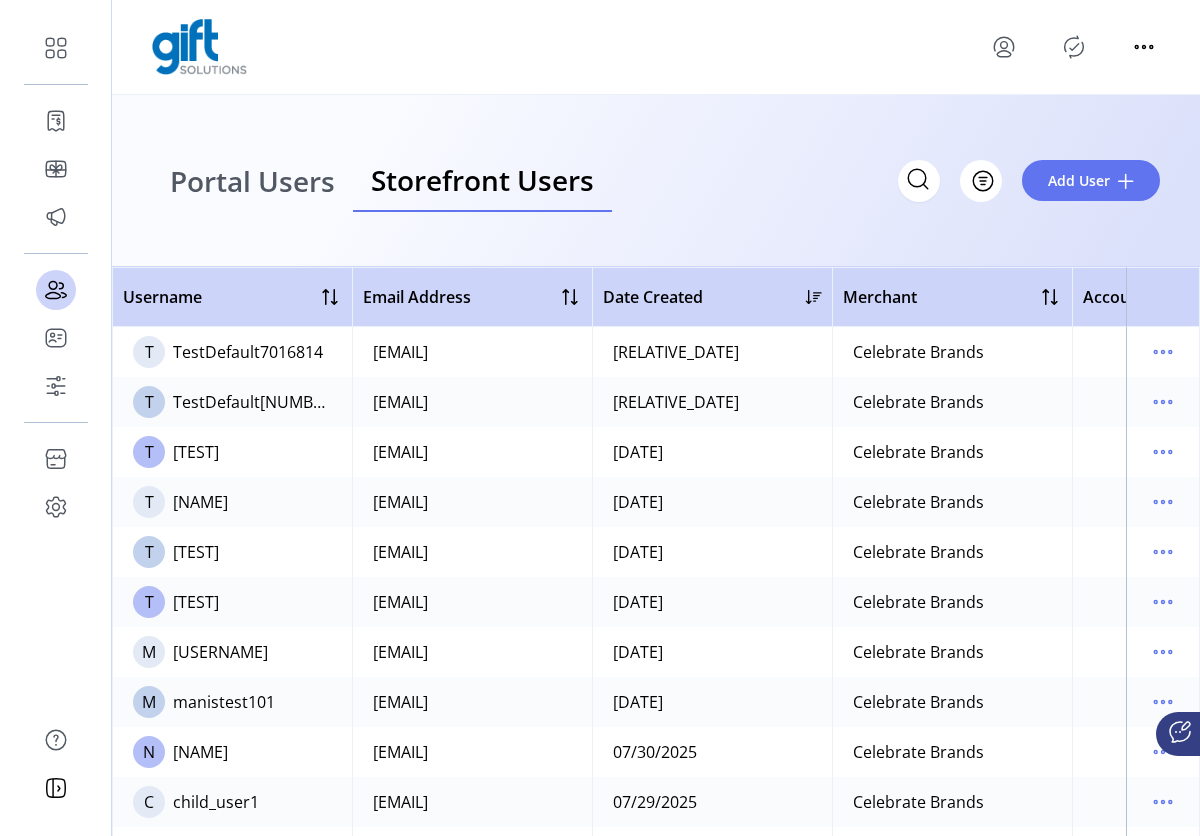 scroll, scrollTop: 485, scrollLeft: 0, axis: vertical 